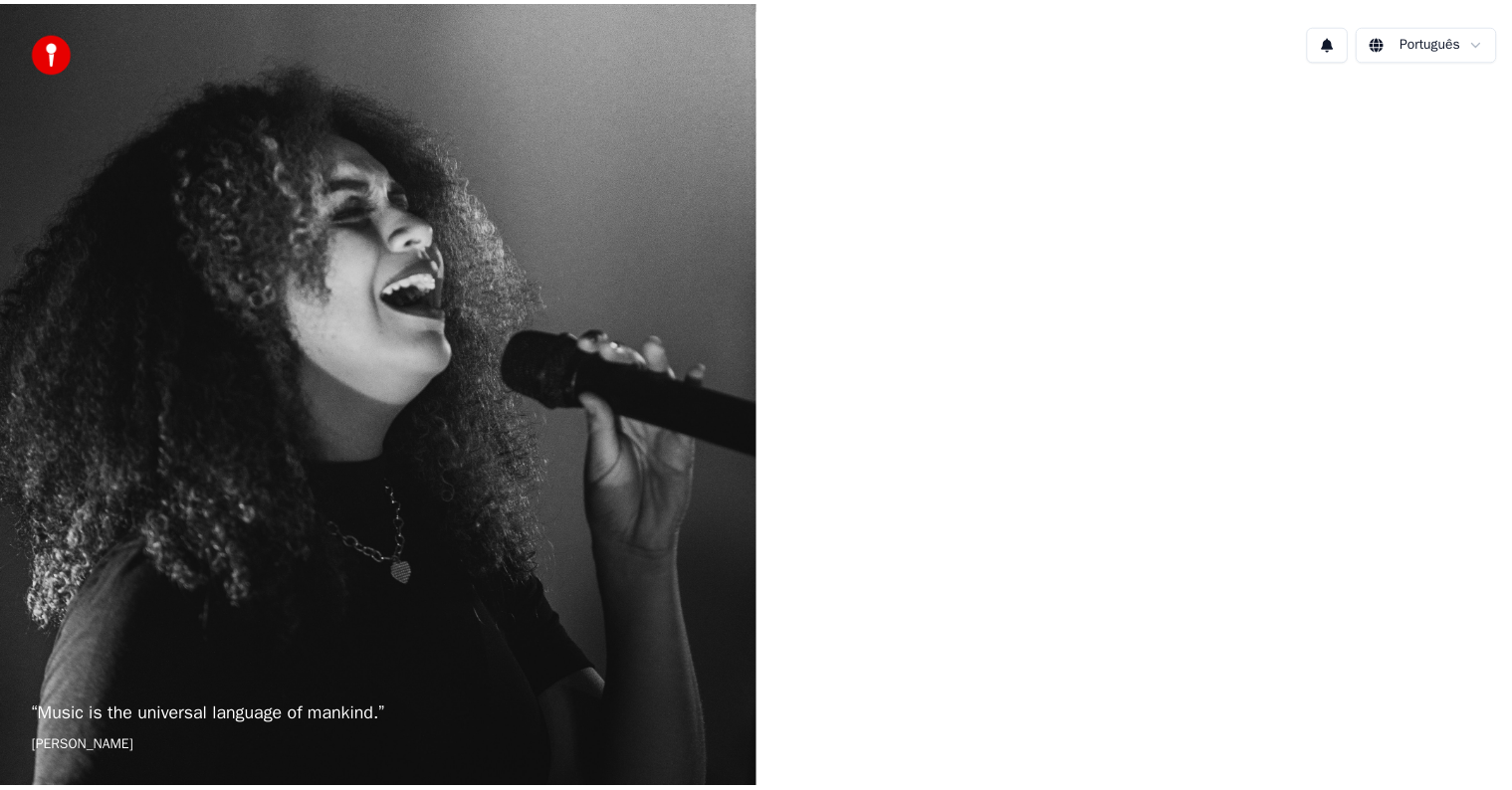 scroll, scrollTop: 0, scrollLeft: 0, axis: both 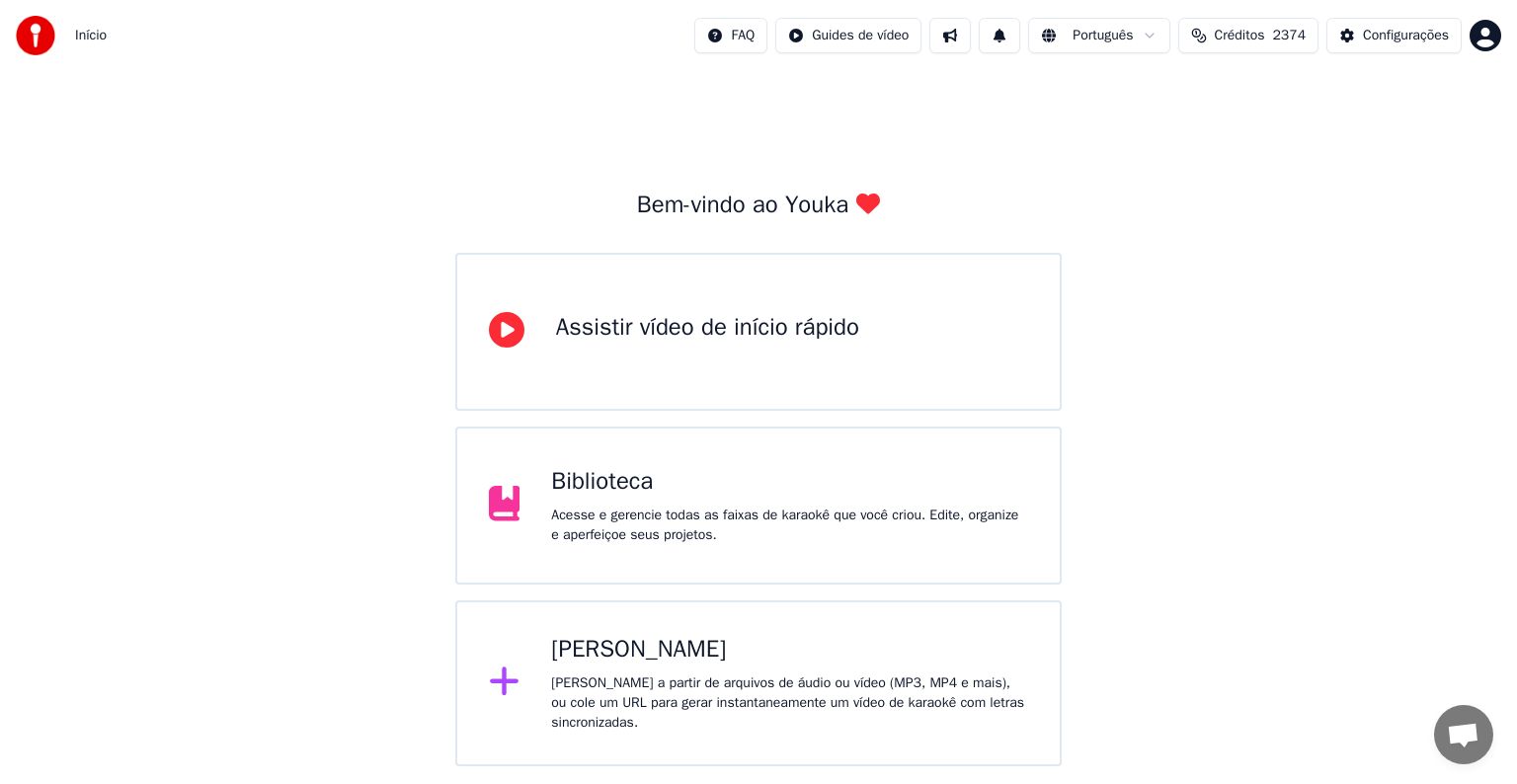 click on "Acesse e gerencie todas as faixas de karaokê que você criou. Edite, organize e aperfeiçoe seus projetos." at bounding box center [789, 525] 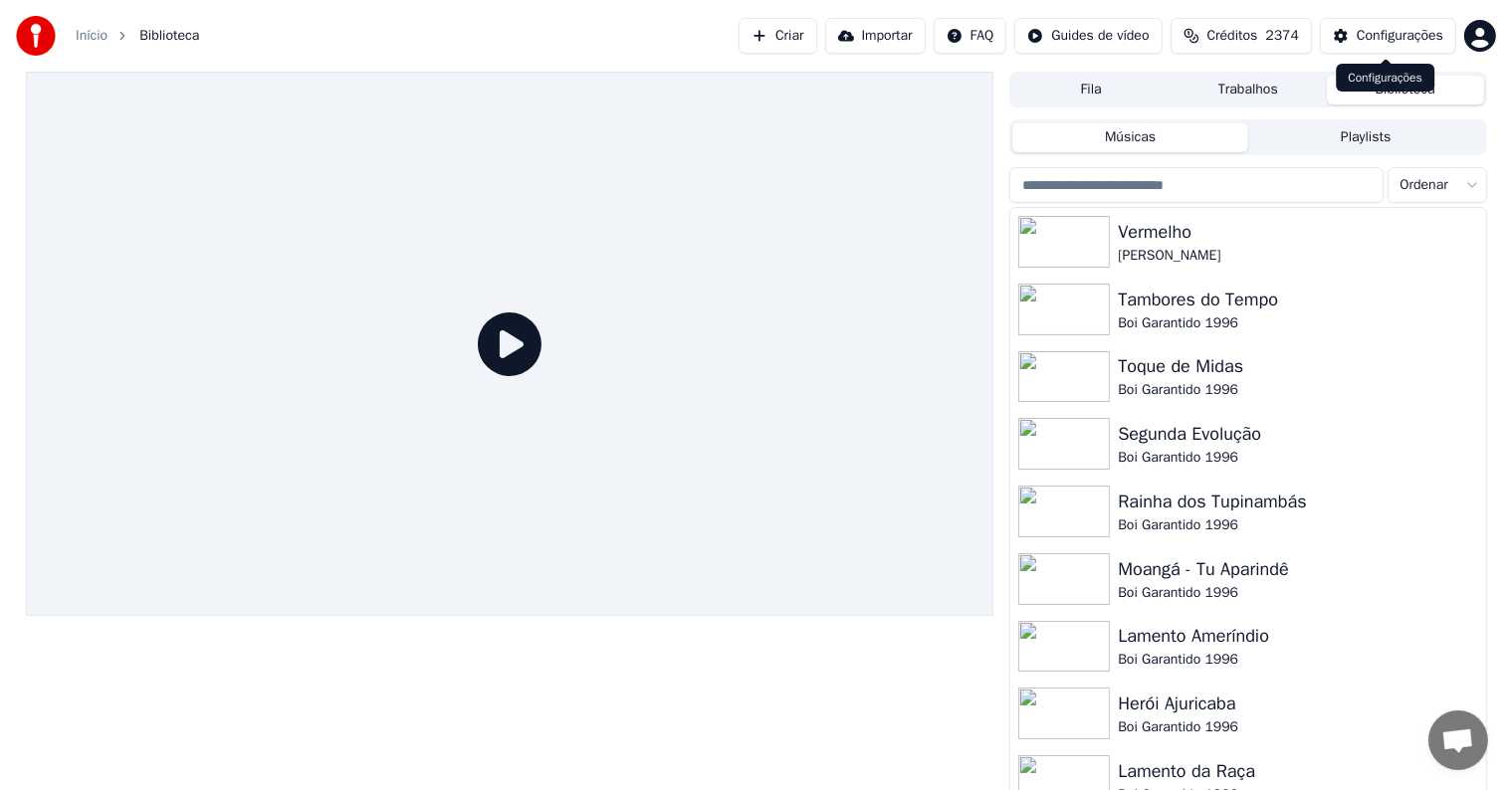 click on "Configurações" at bounding box center (1388, 36) 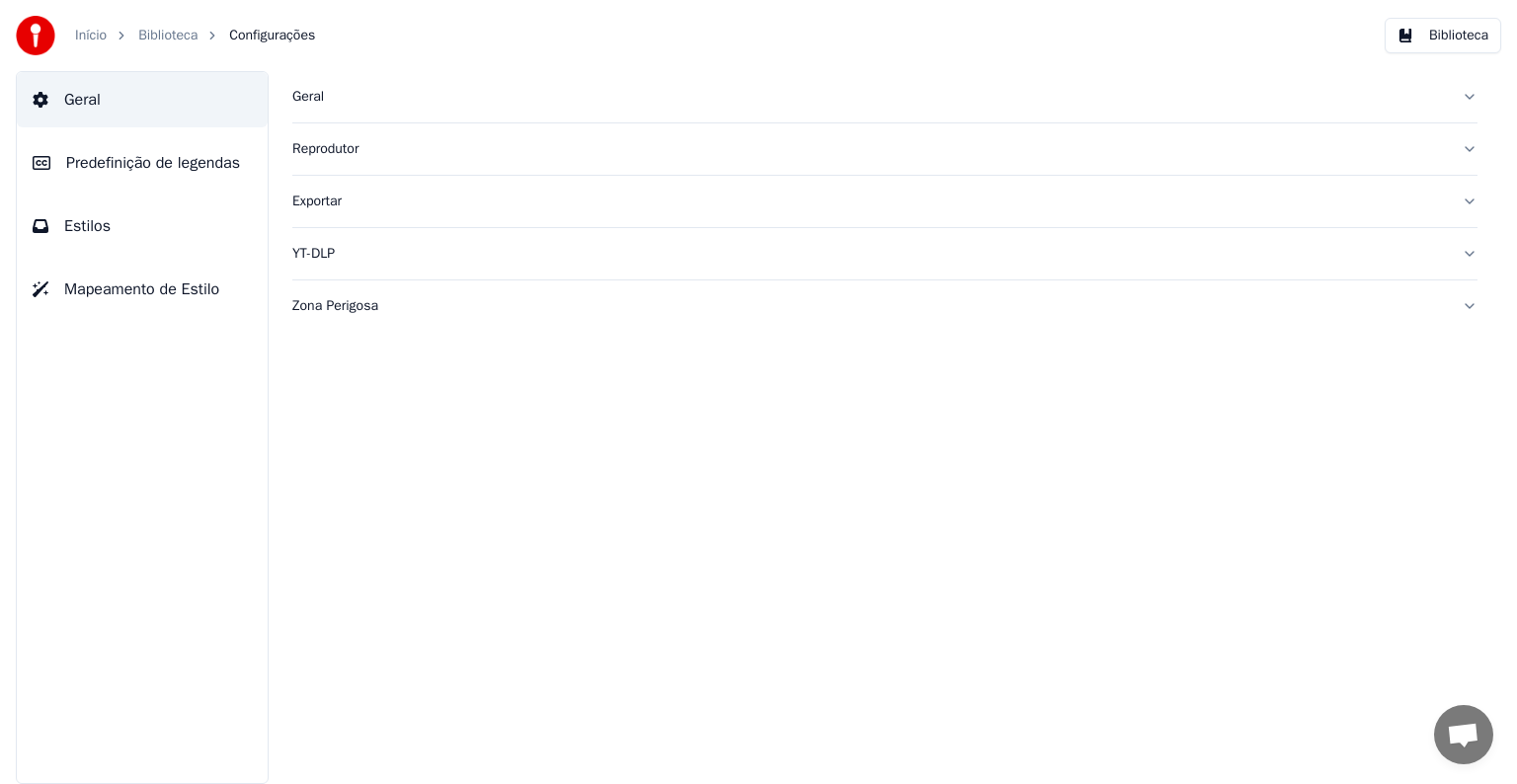 click on "Geral" at bounding box center [869, 97] 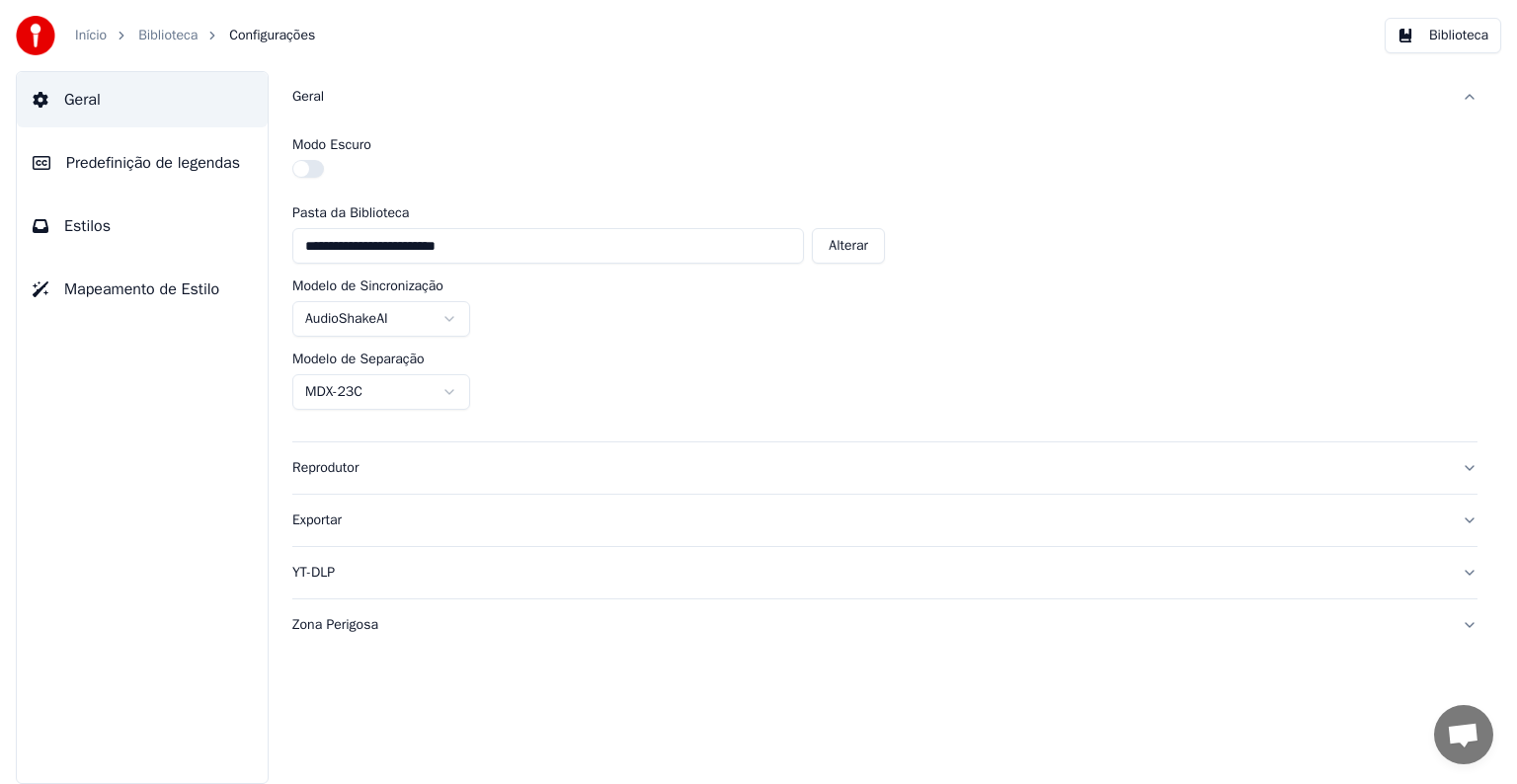 drag, startPoint x: 485, startPoint y: 245, endPoint x: 286, endPoint y: 242, distance: 199.02261 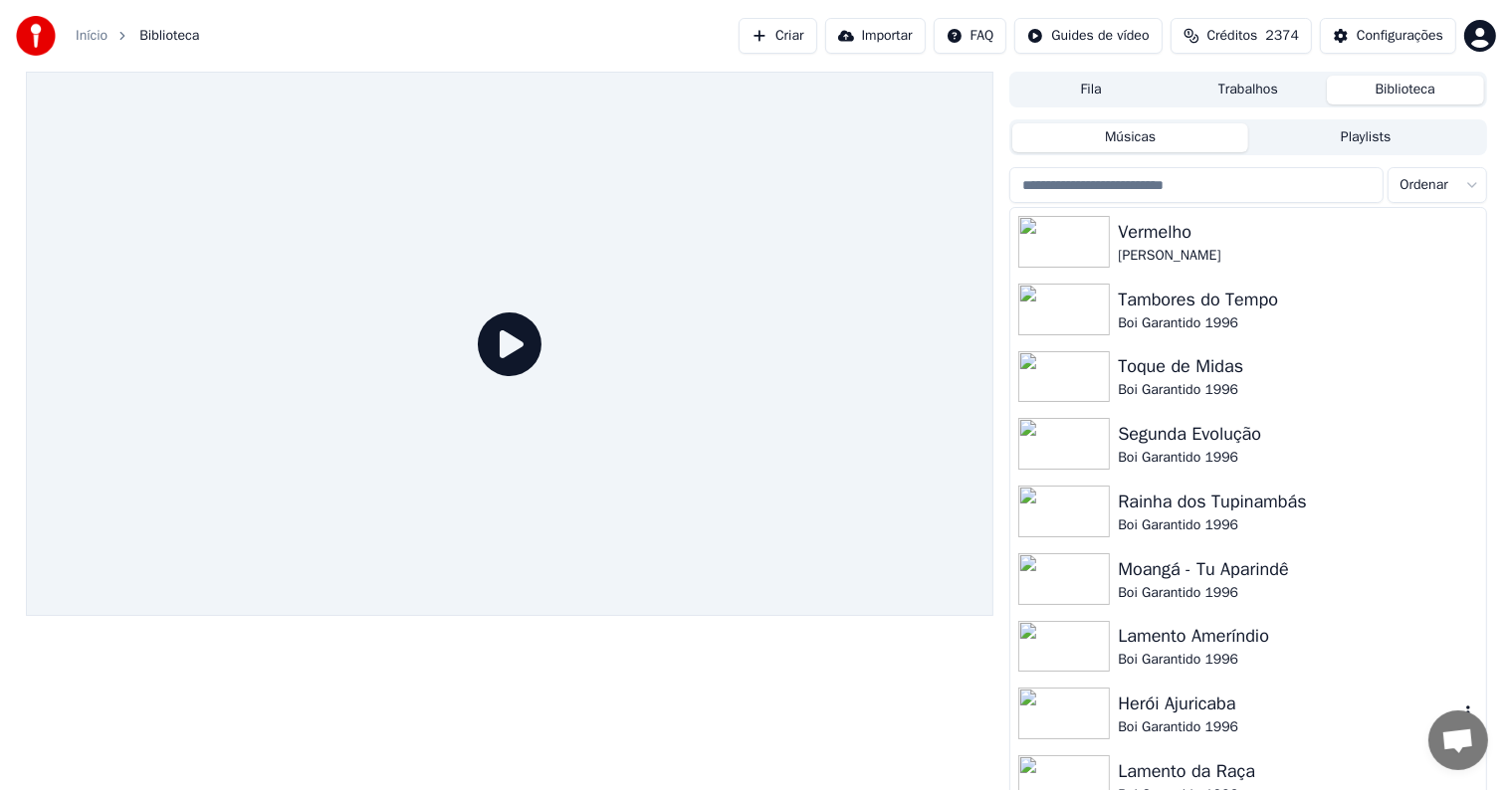 click on "Herói Ajuricaba" at bounding box center [1287, 703] 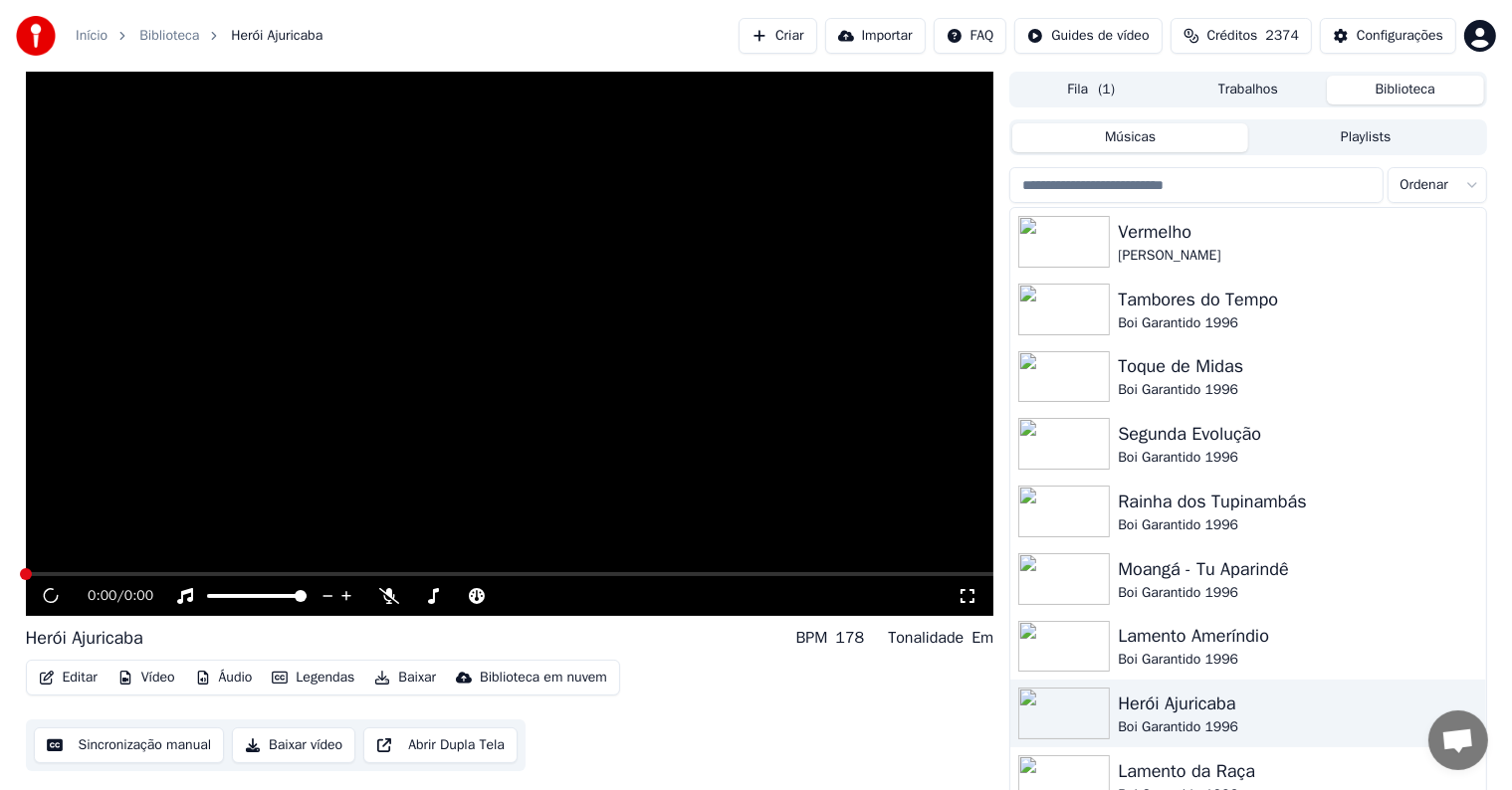 click at bounding box center (510, 343) 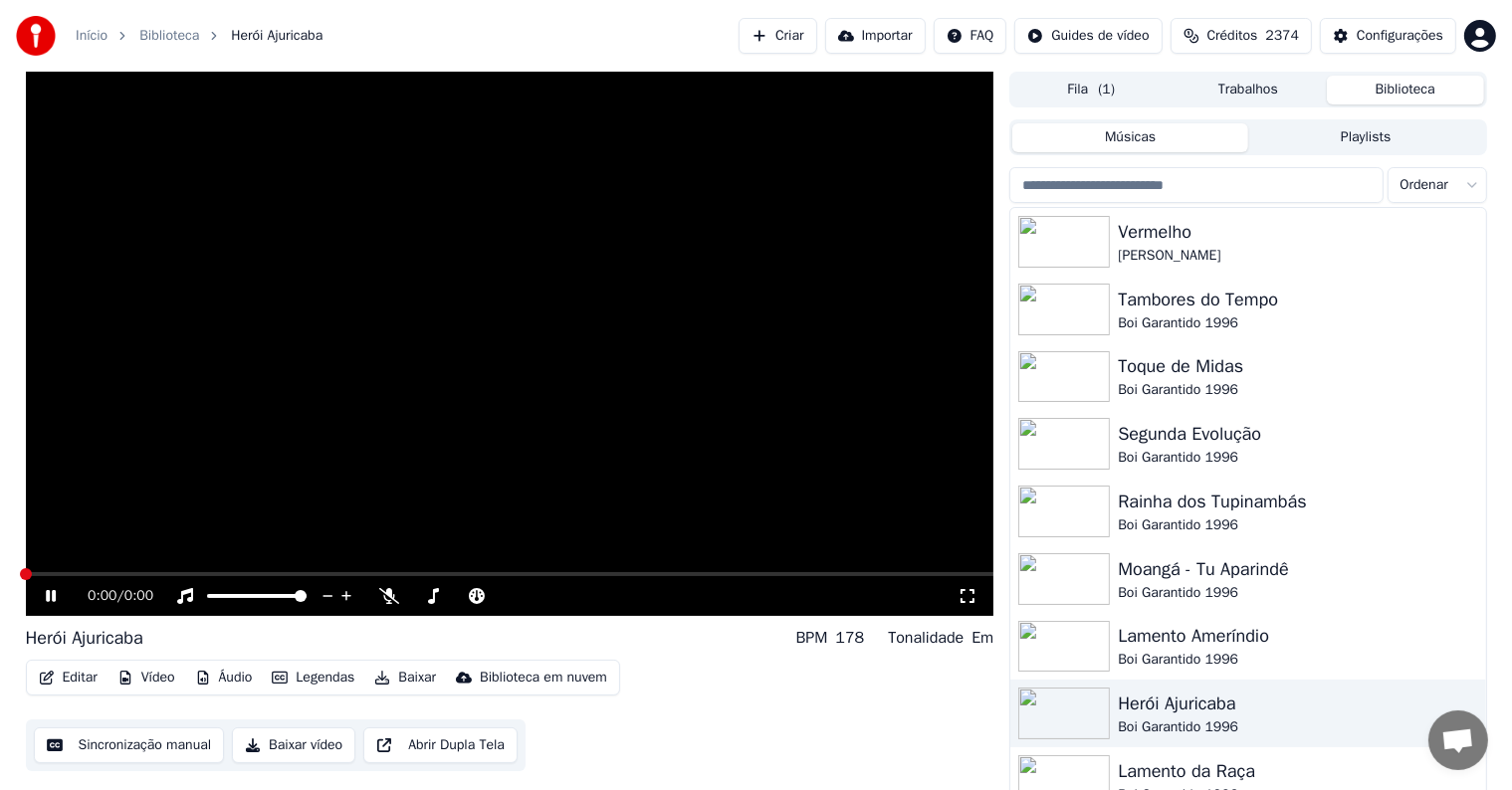 click at bounding box center (510, 343) 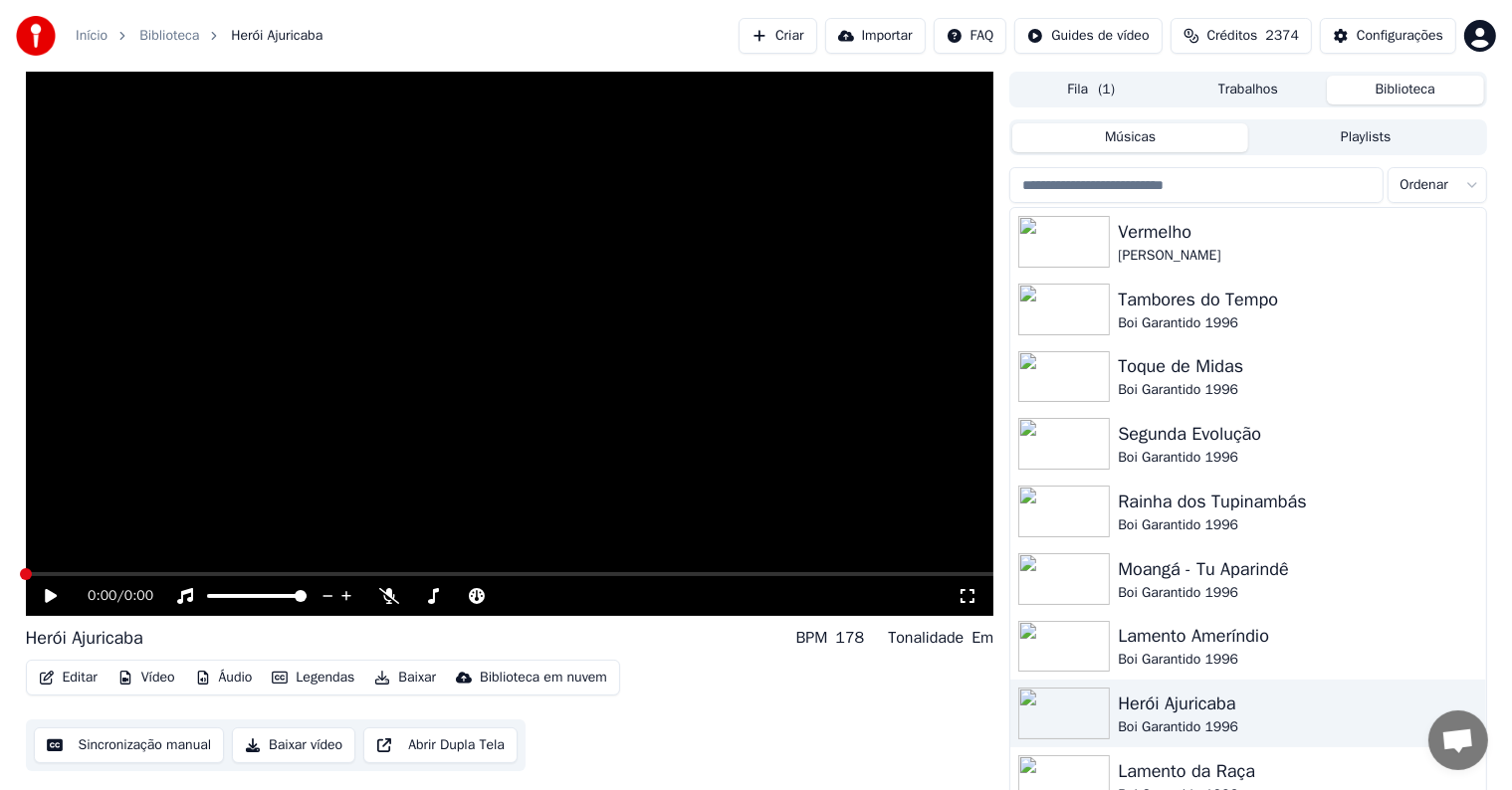 click 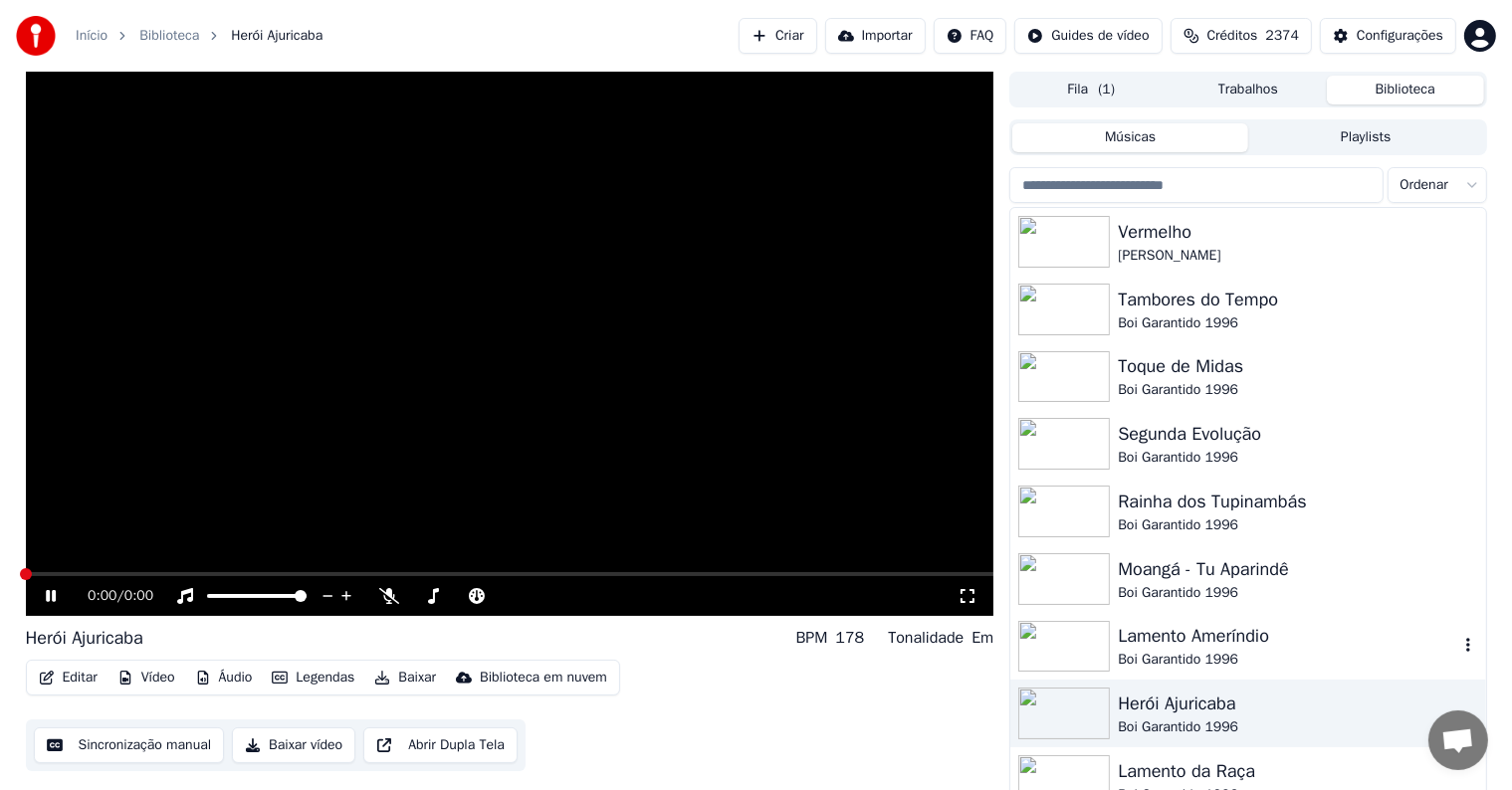 click on "Lamento Ameríndio" at bounding box center (1287, 636) 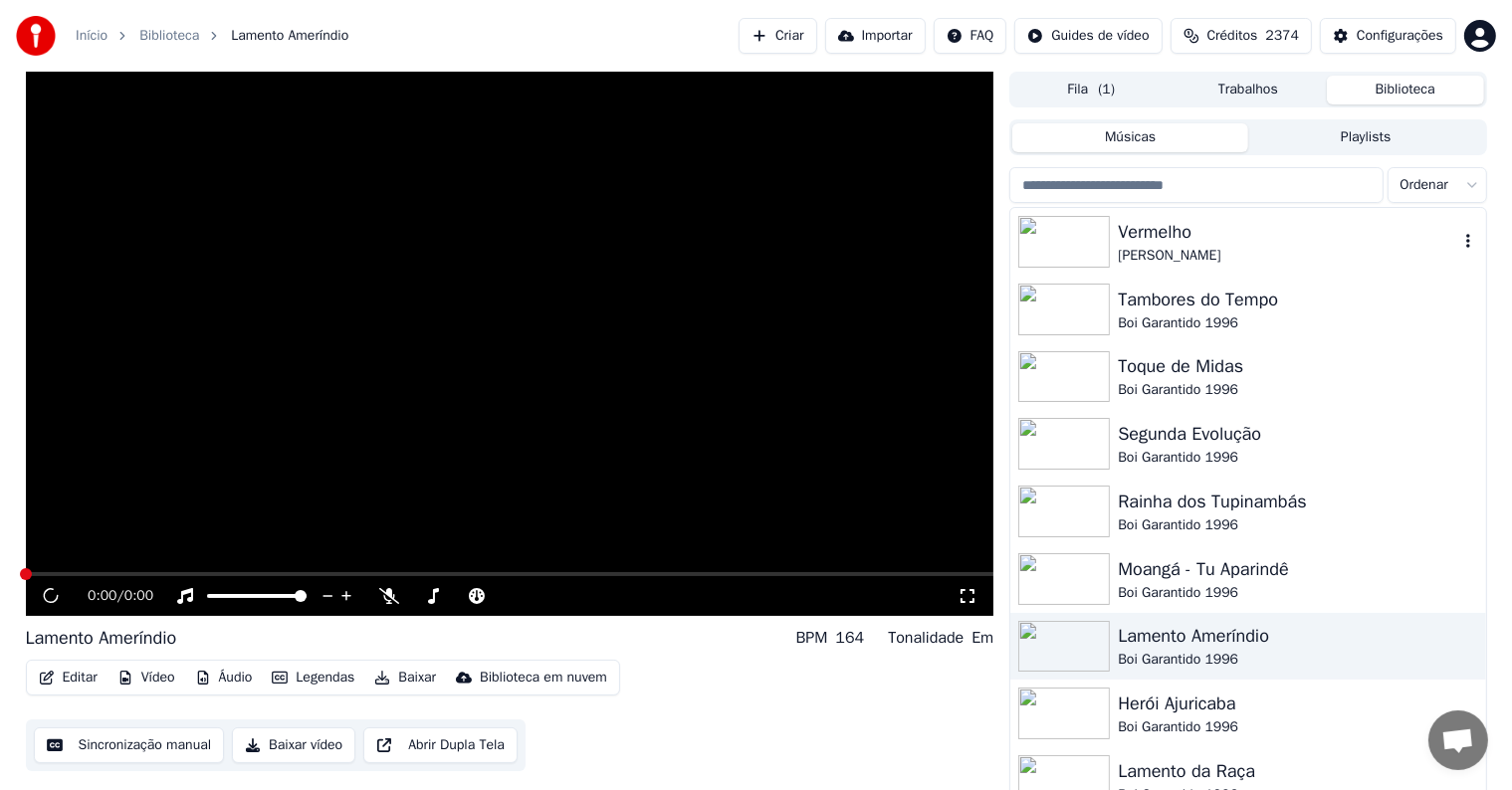 click on "[PERSON_NAME]" at bounding box center [1287, 256] 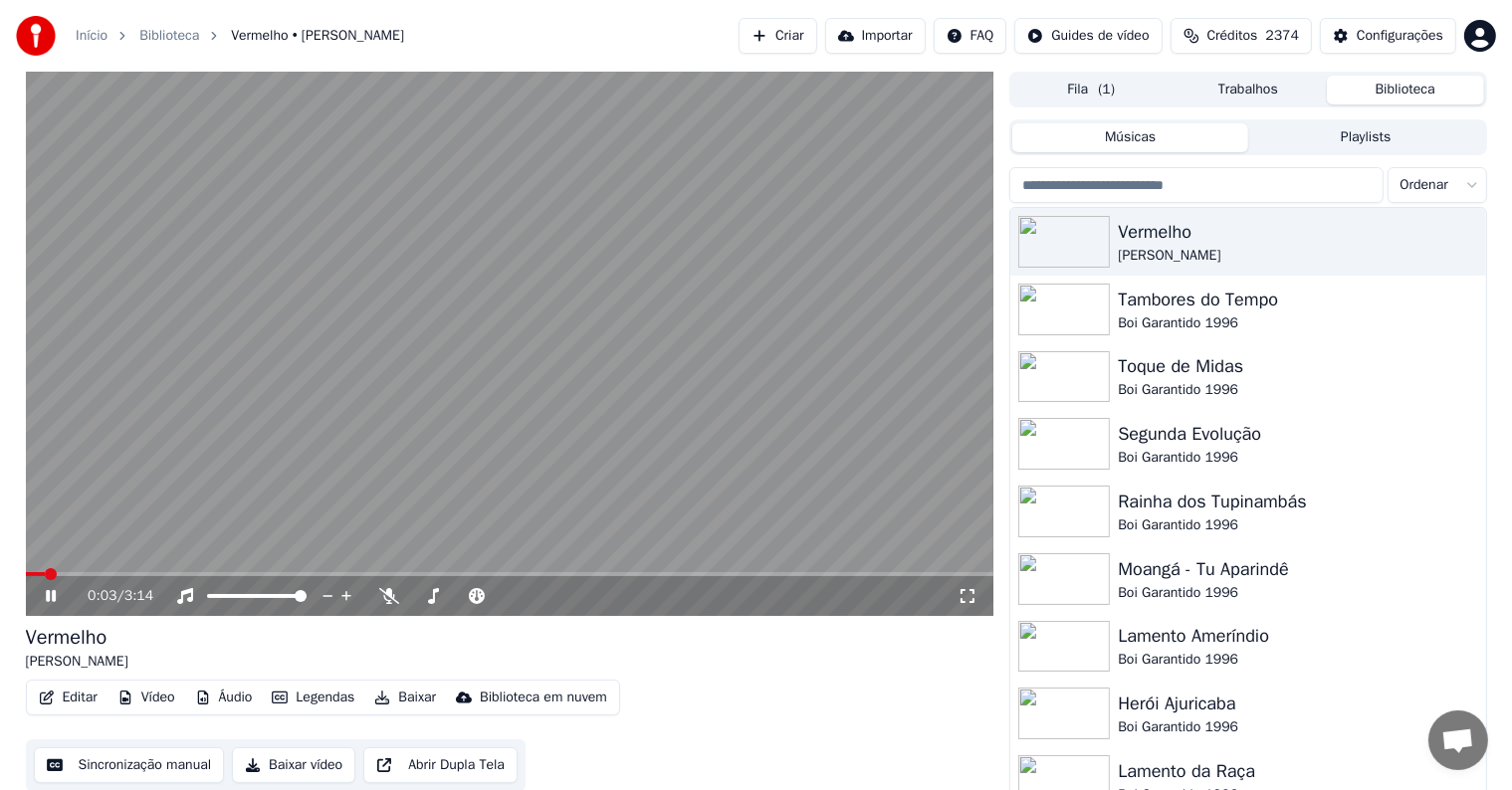 click at bounding box center [510, 343] 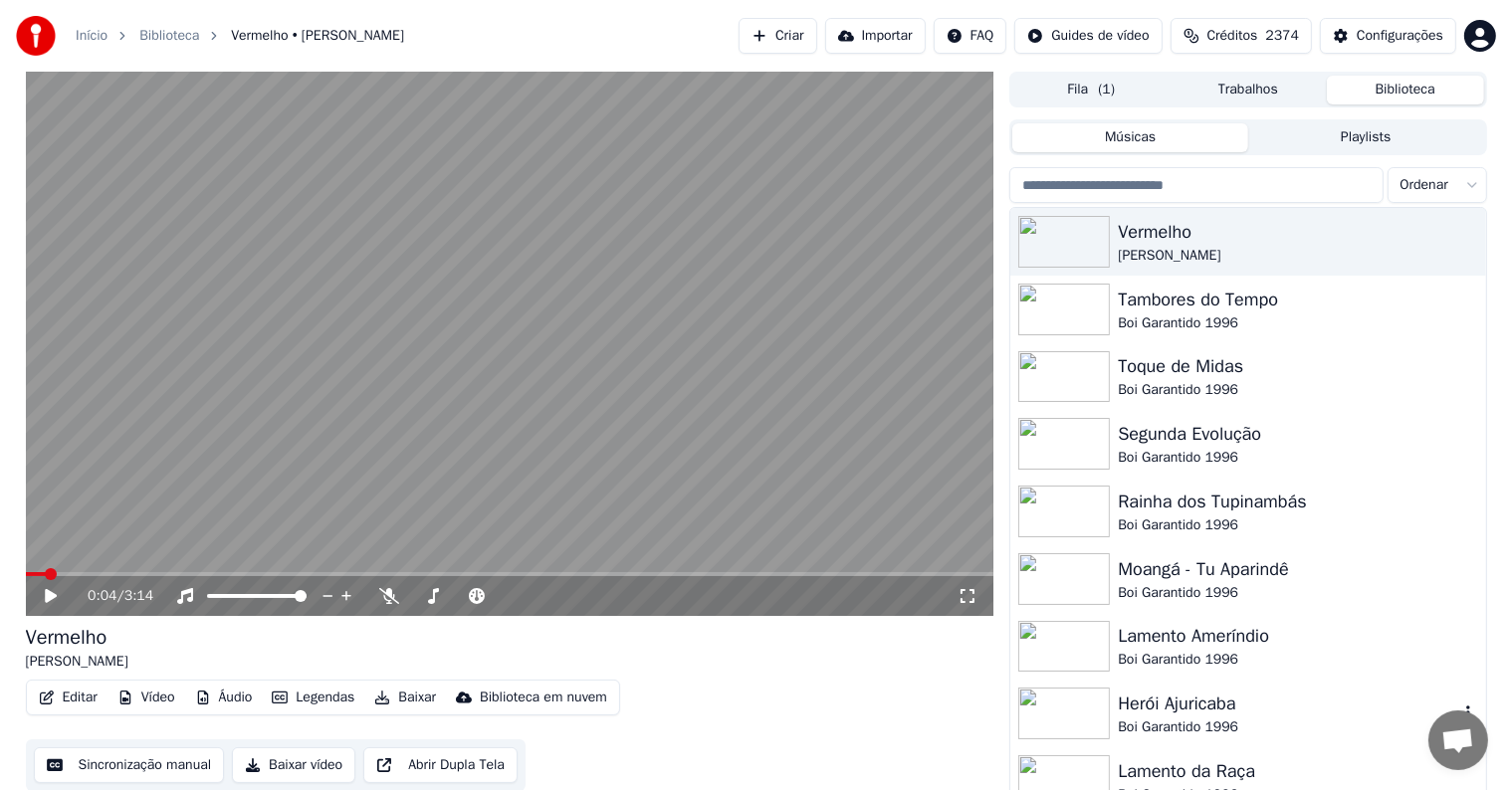 click on "Boi Garantido 1996" at bounding box center [1287, 727] 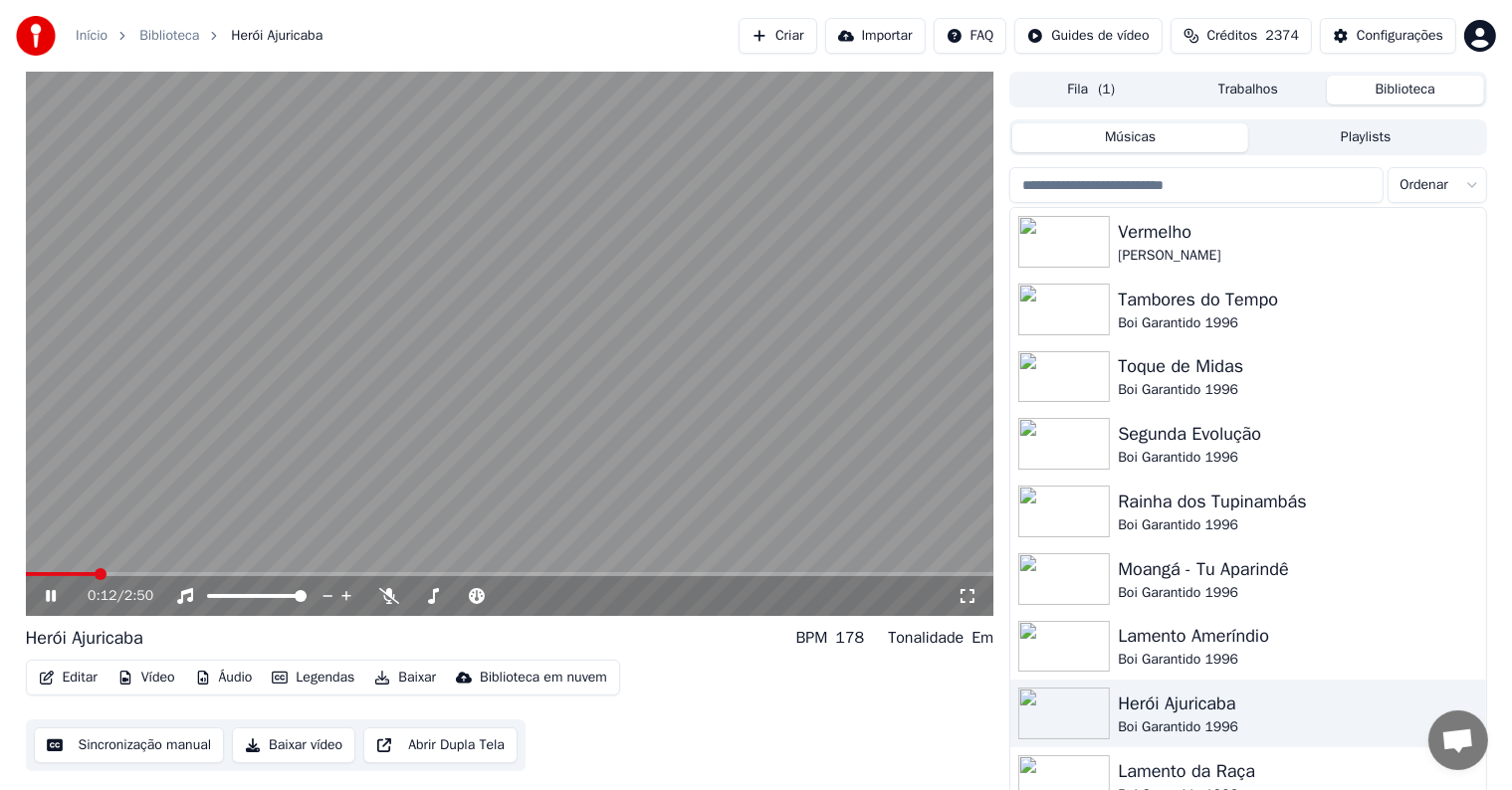 click at bounding box center (510, 343) 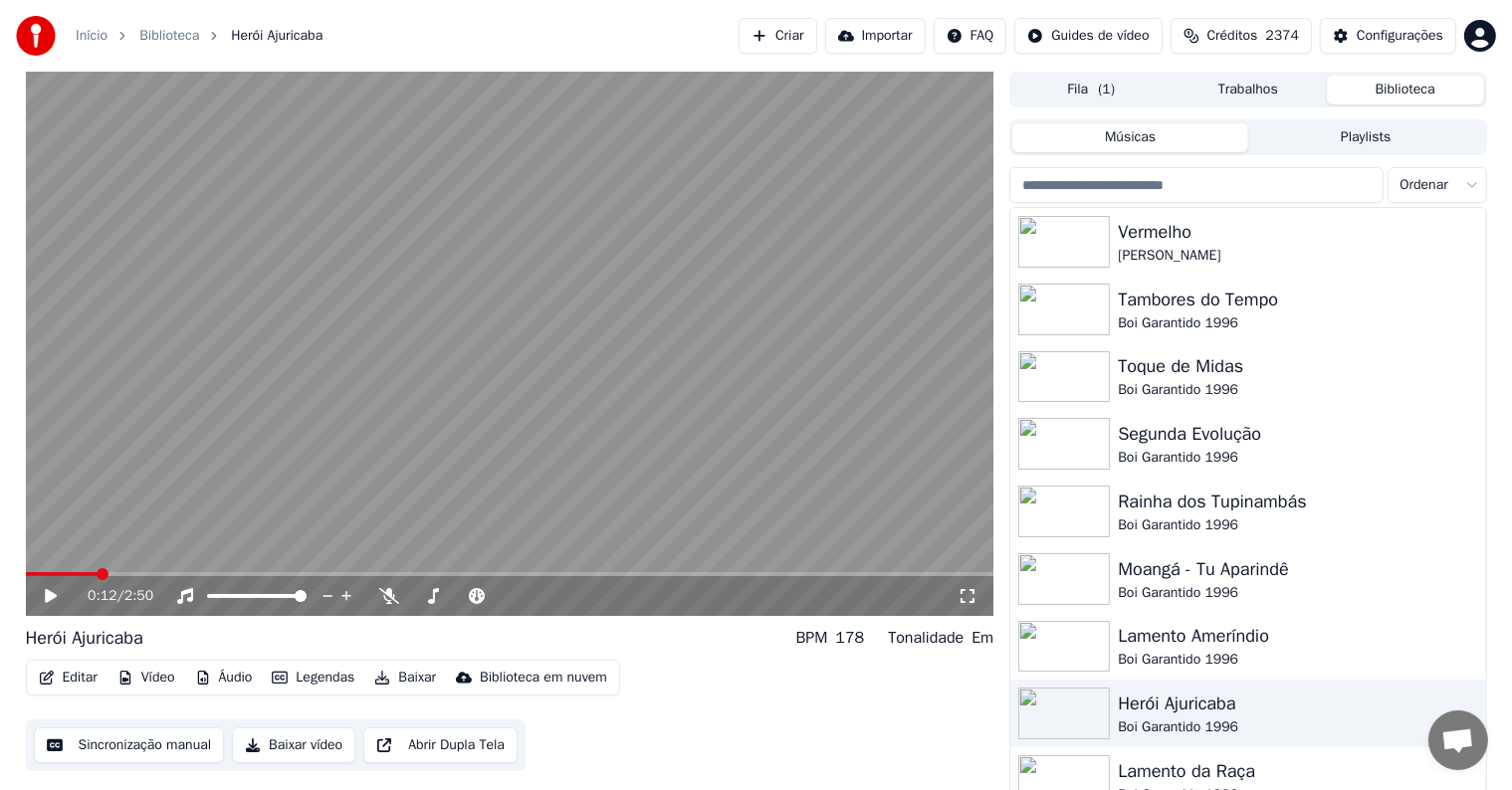click on "Baixar" at bounding box center [405, 678] 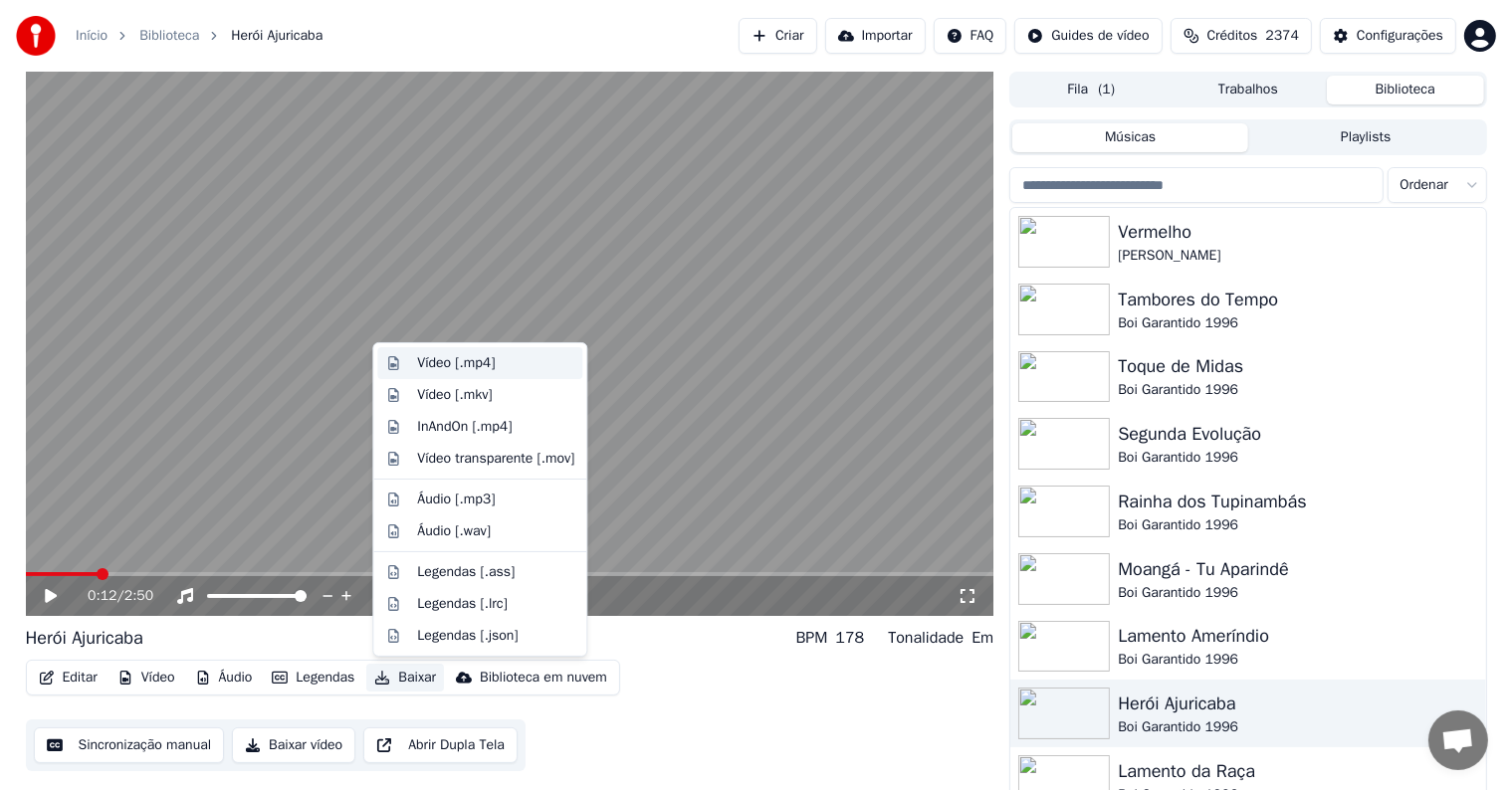 click on "Vídeo [.mp4]" at bounding box center [456, 363] 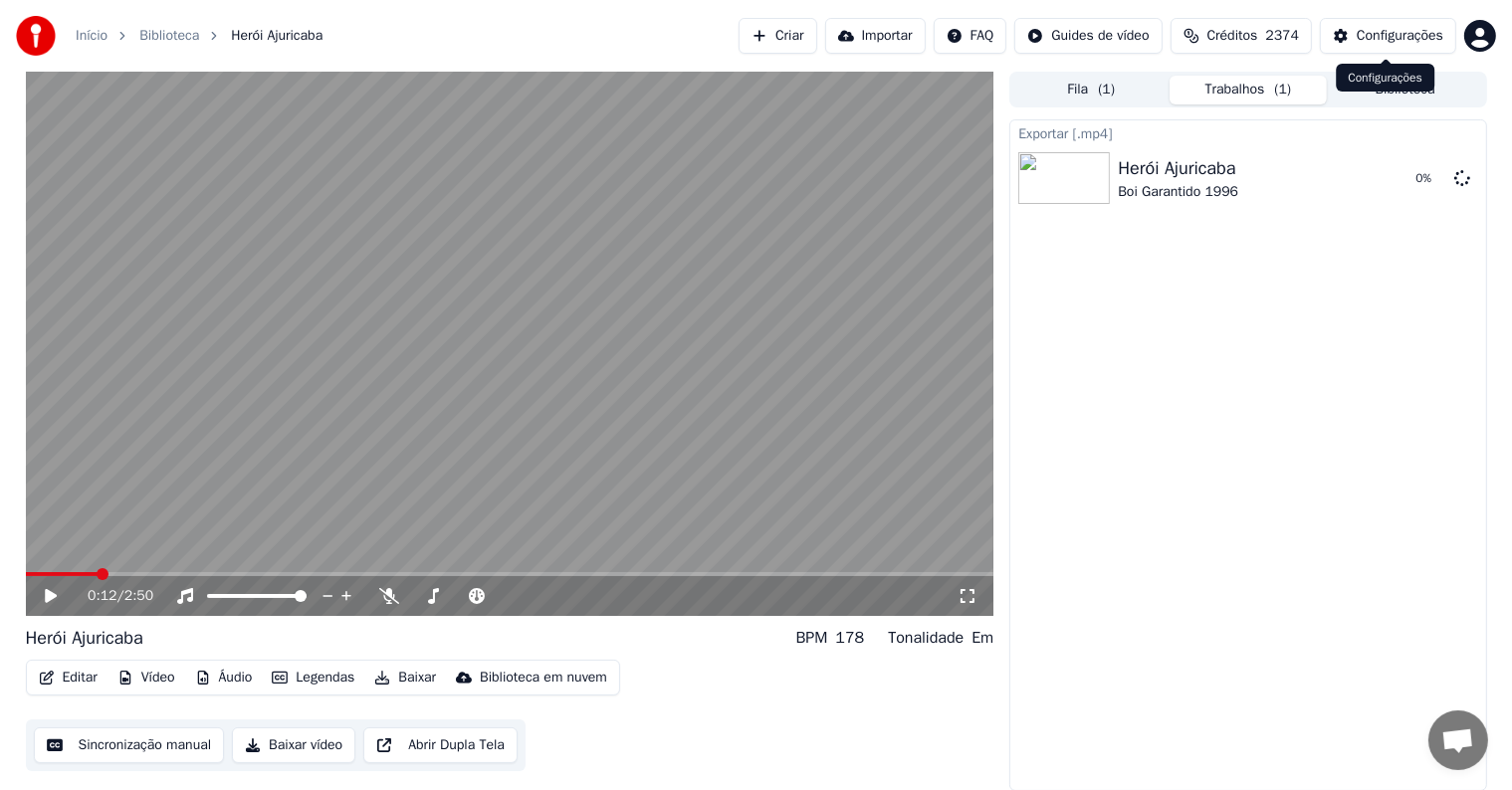 click on "Biblioteca" at bounding box center (1405, 90) 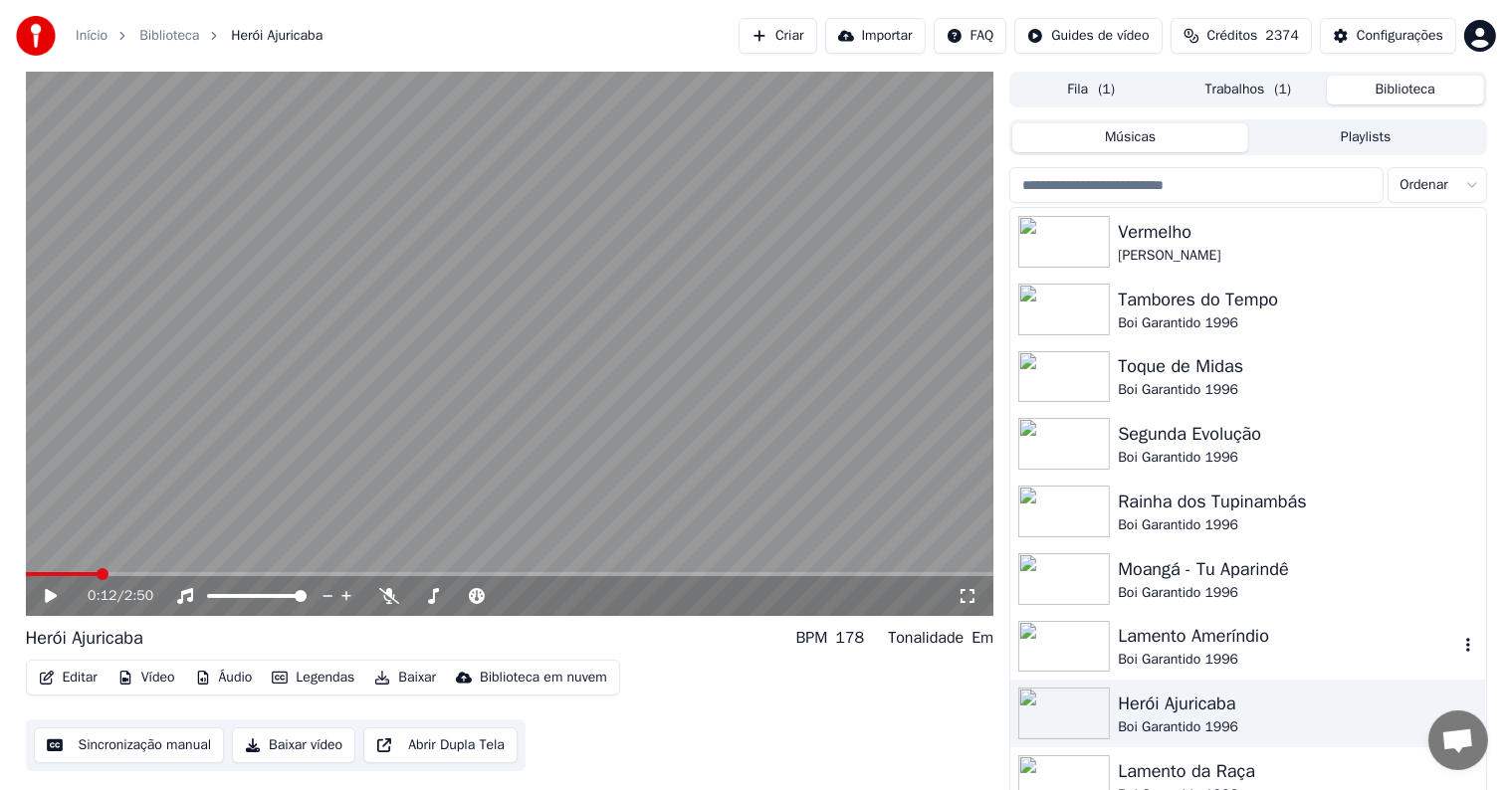click at bounding box center [1064, 647] 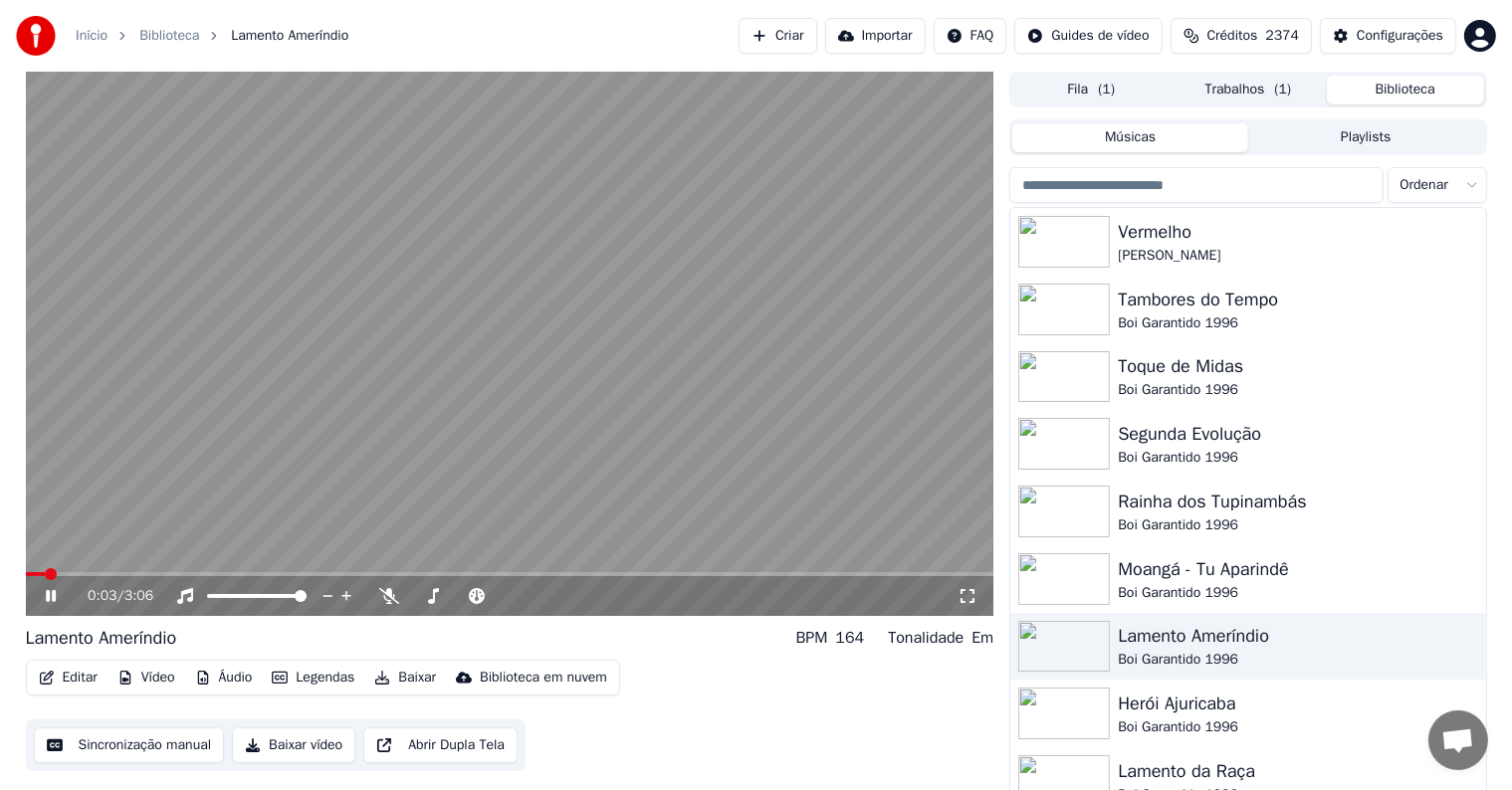 click on "Baixar" at bounding box center (405, 678) 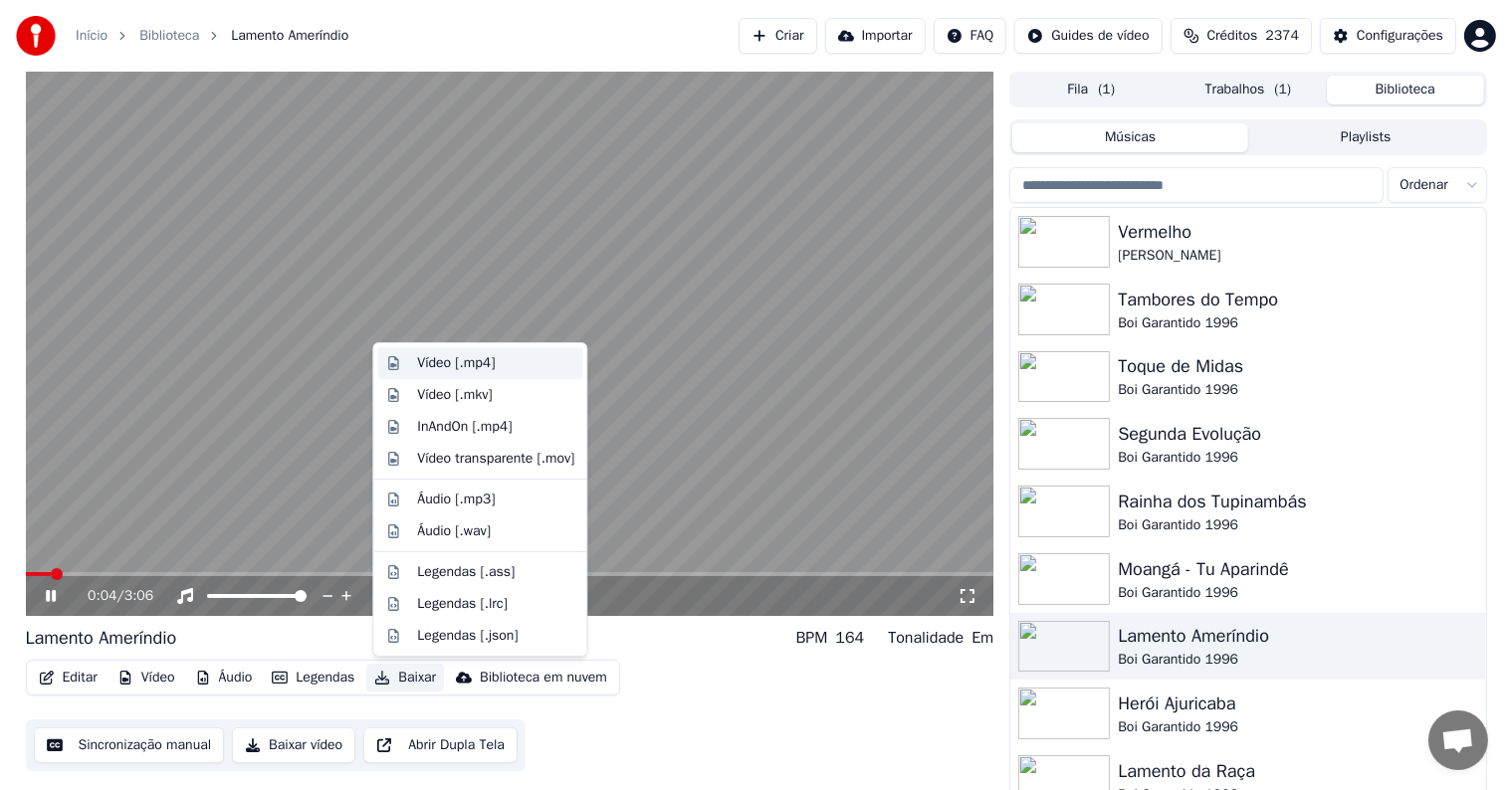 click on "Vídeo [.mp4]" at bounding box center (480, 363) 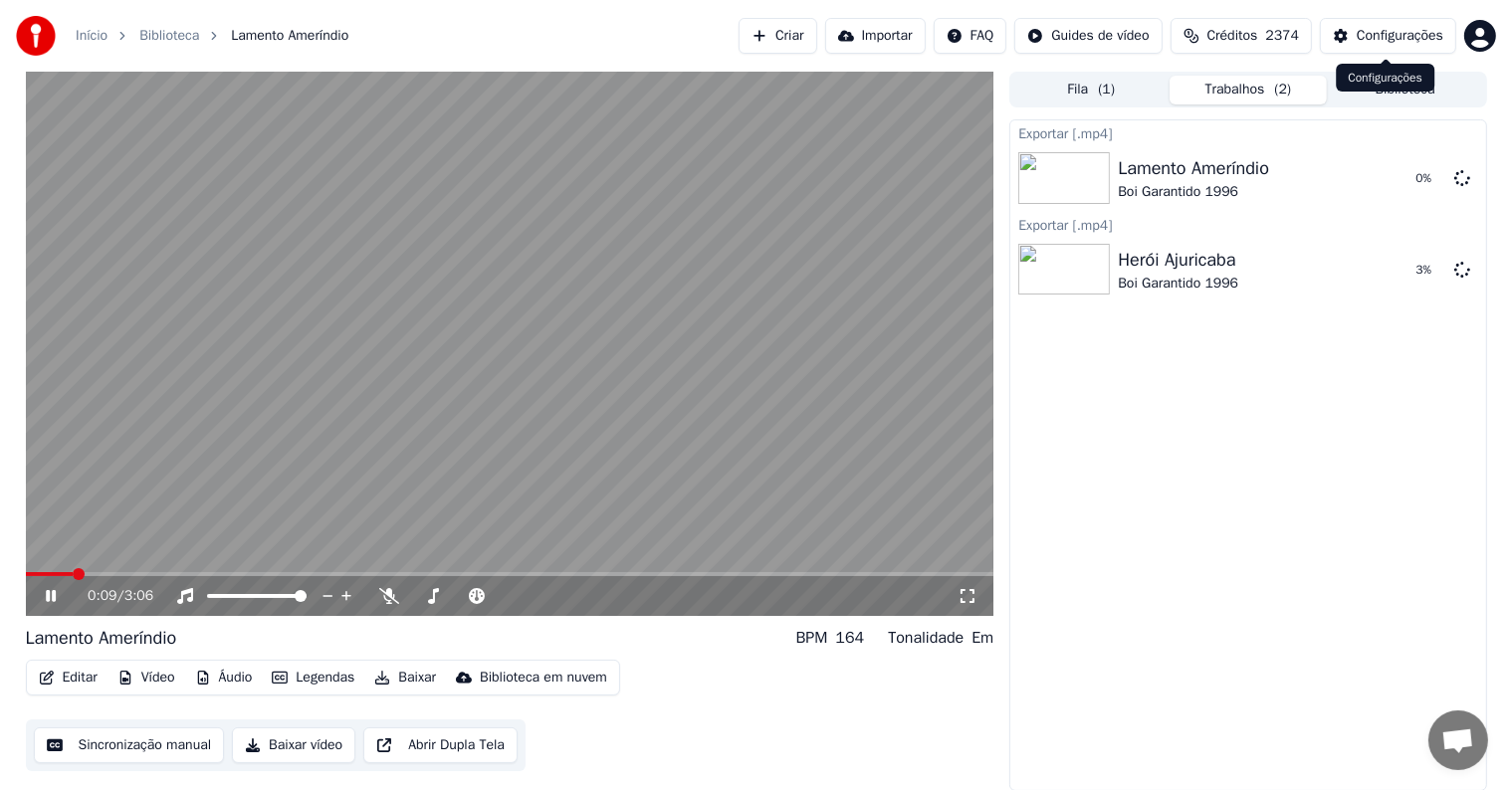 click on "Configurações Configurações" at bounding box center [1385, 78] 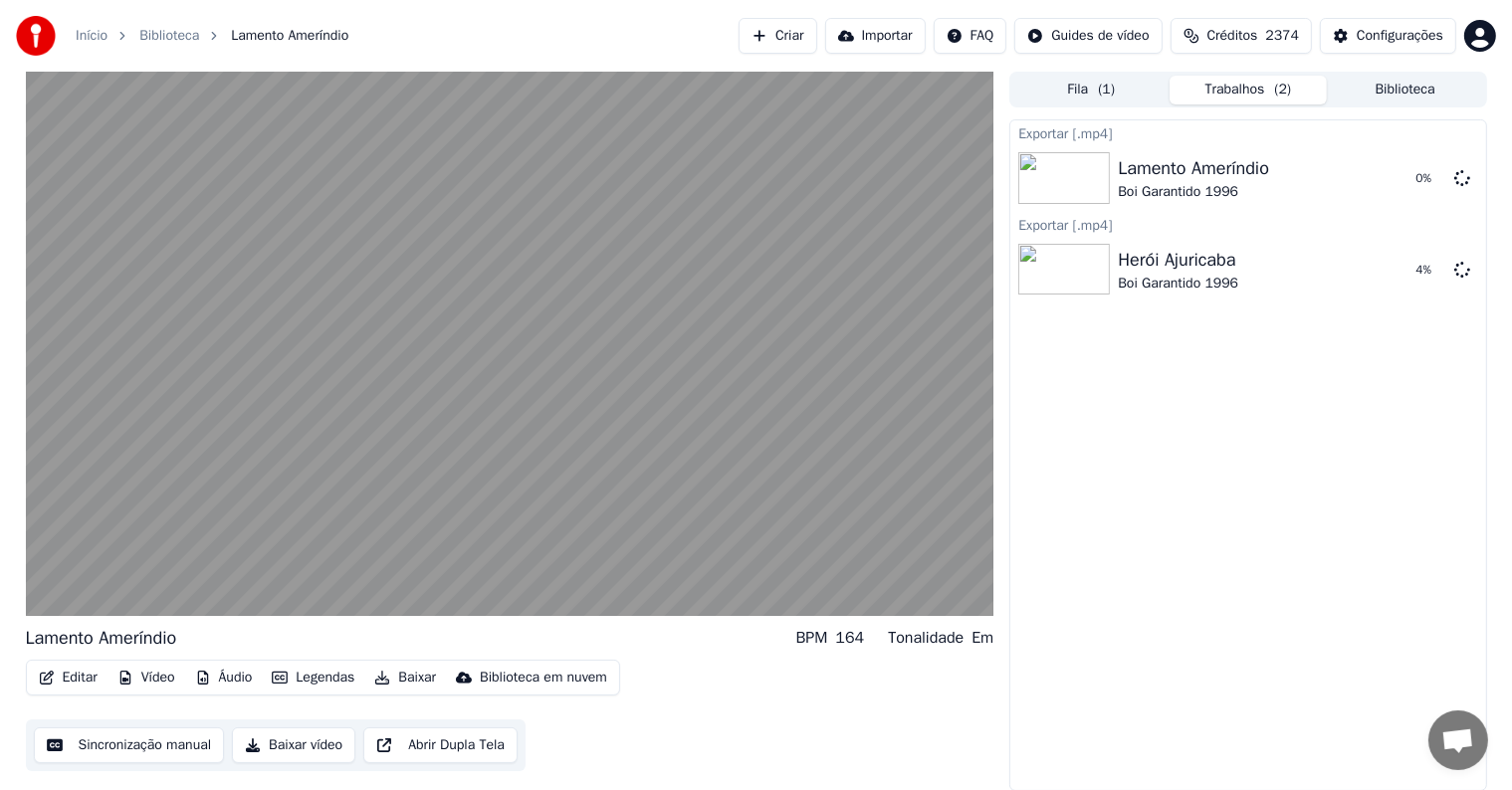 click on "Biblioteca" at bounding box center [1405, 90] 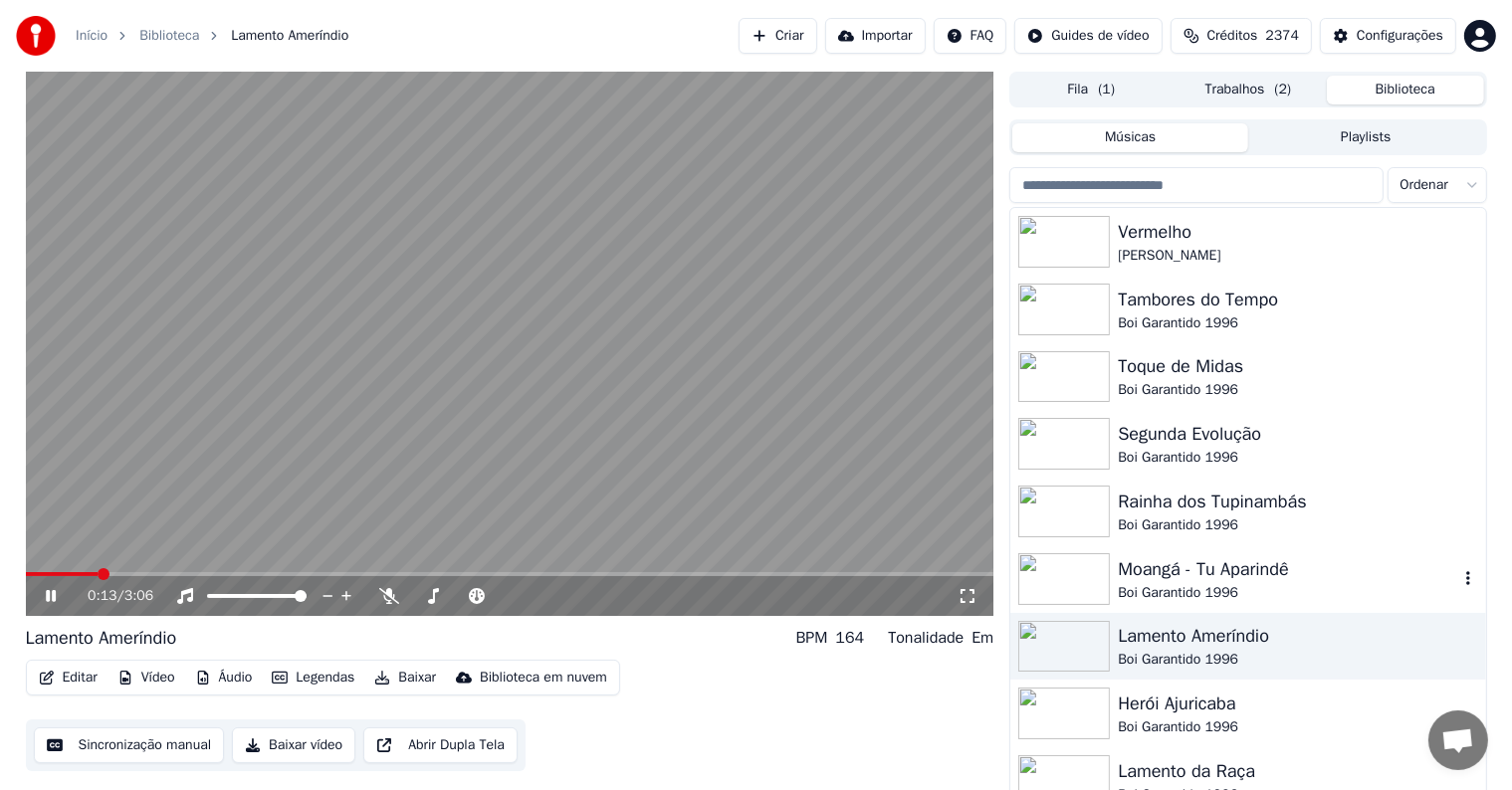 click on "Boi Garantido 1996" at bounding box center [1287, 593] 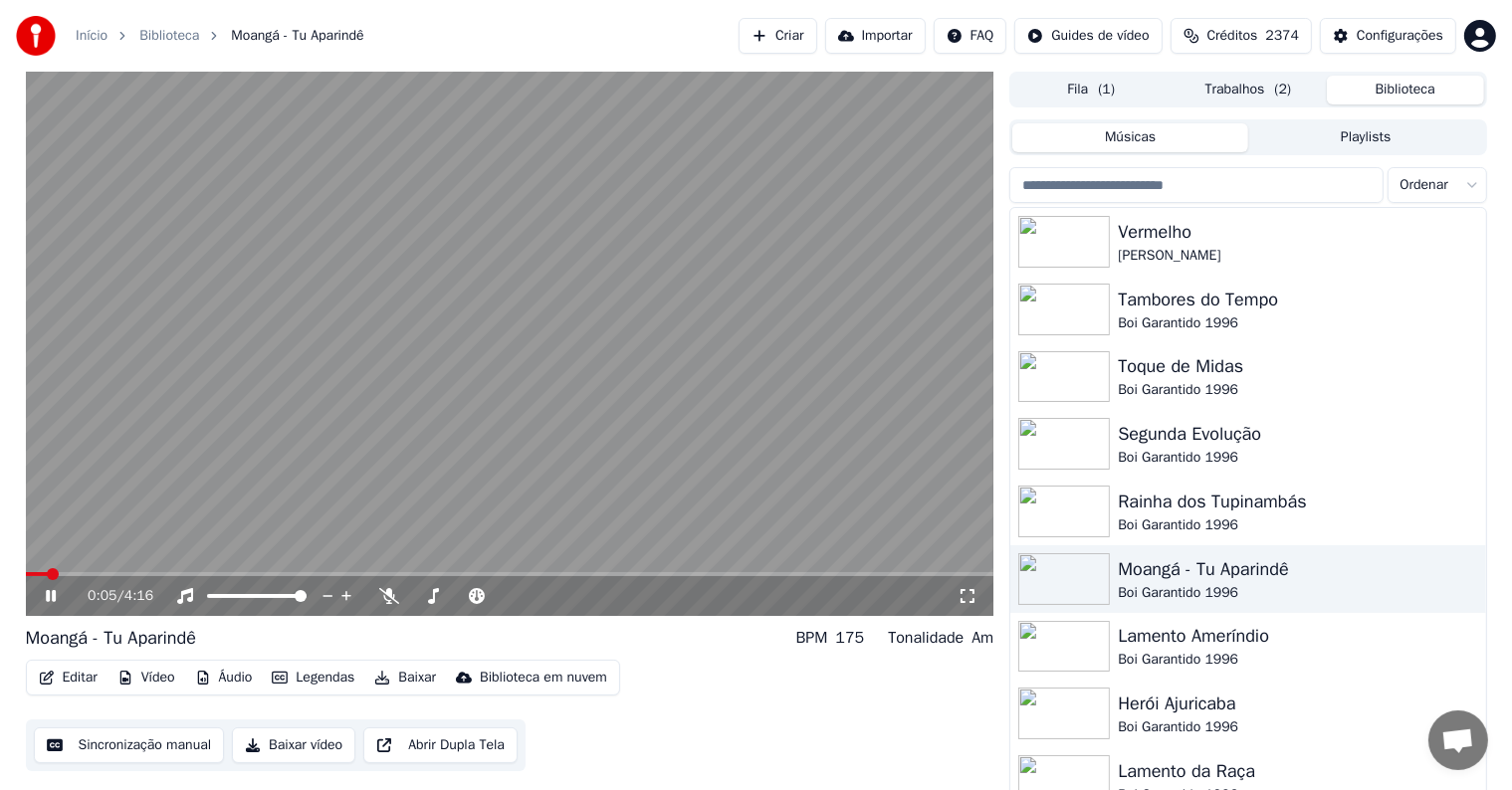 click on "Baixar" at bounding box center [405, 678] 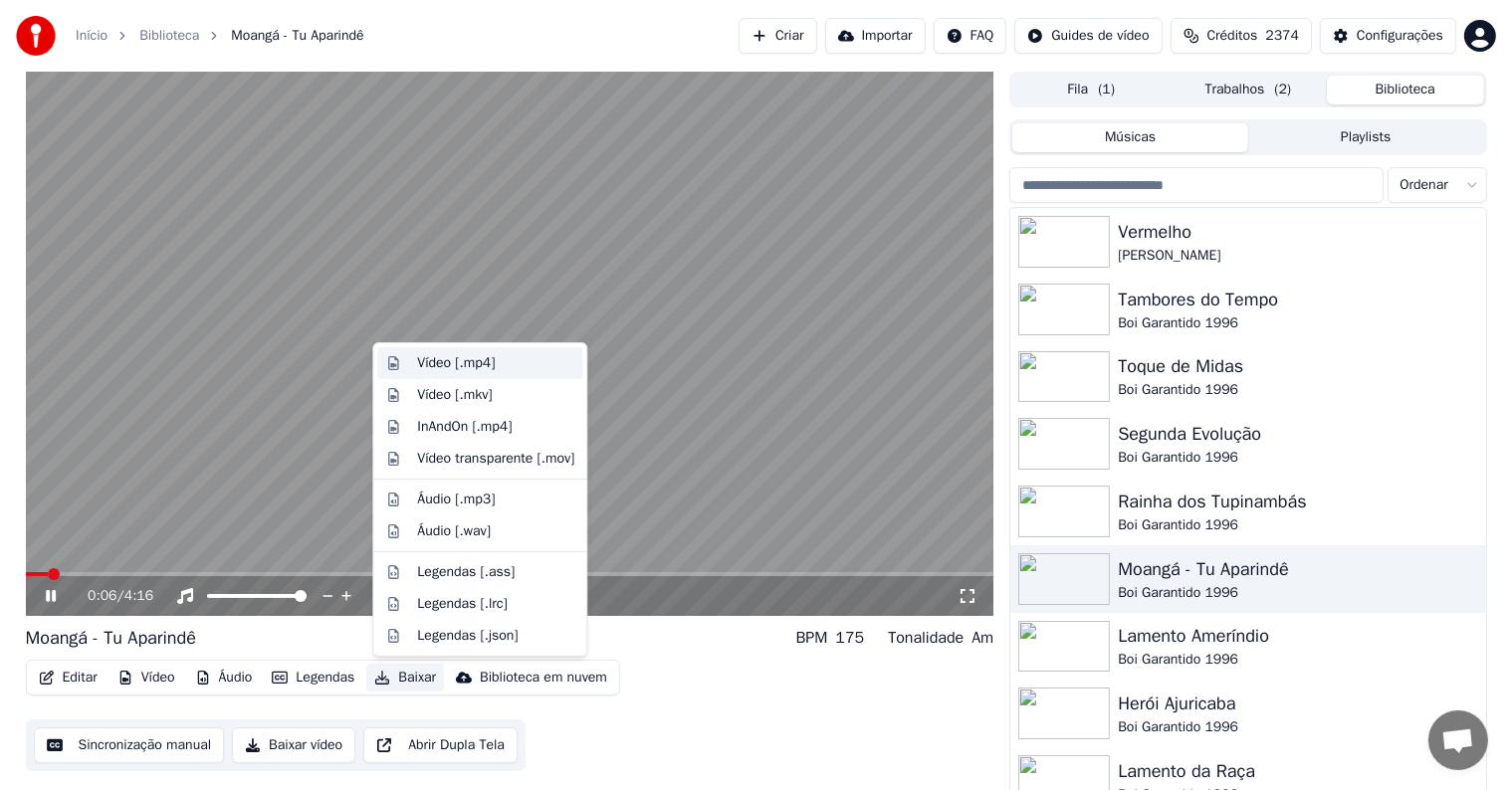 click on "Vídeo [.mp4]" at bounding box center (456, 363) 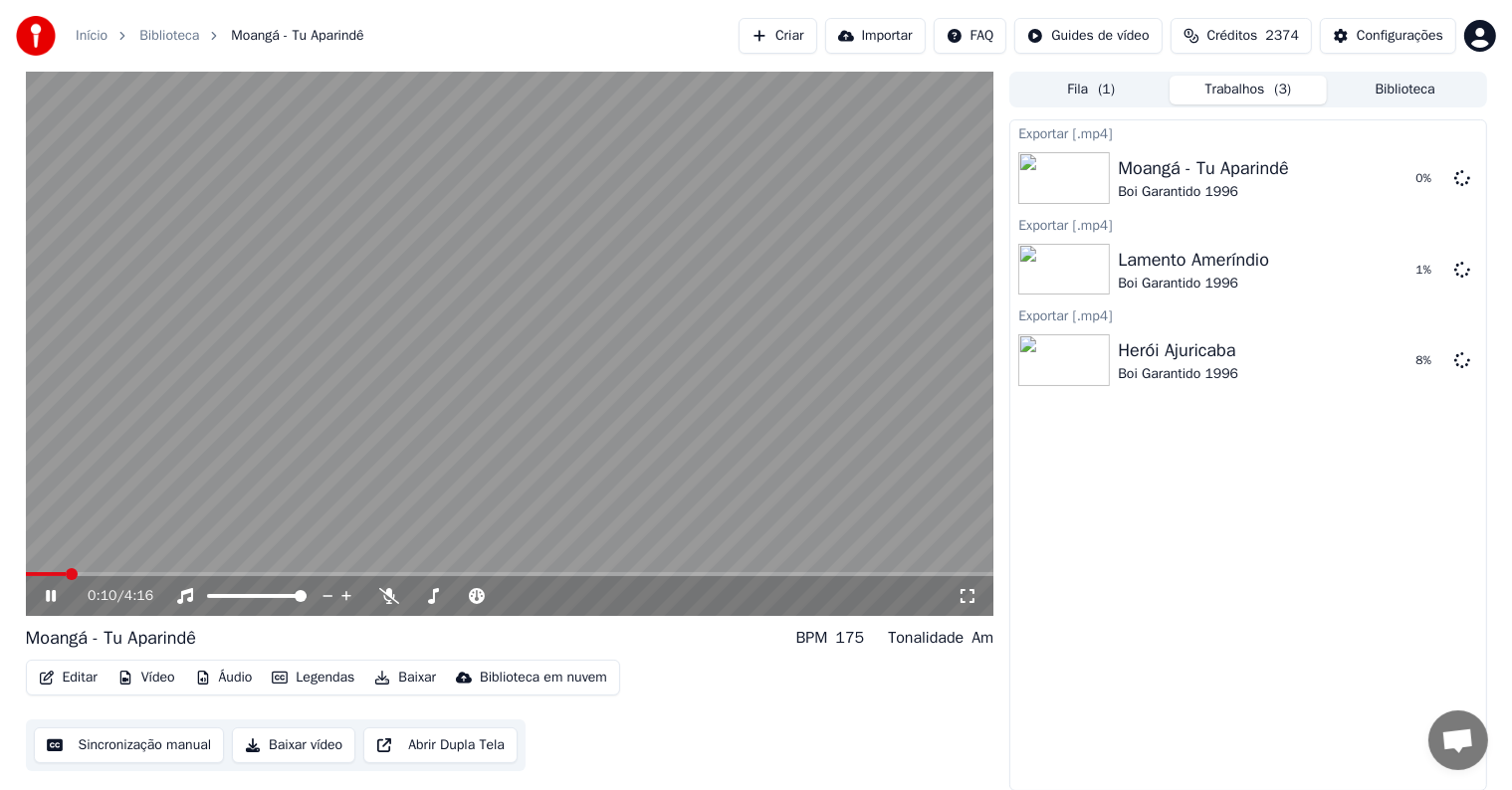click on "Biblioteca" at bounding box center (1405, 90) 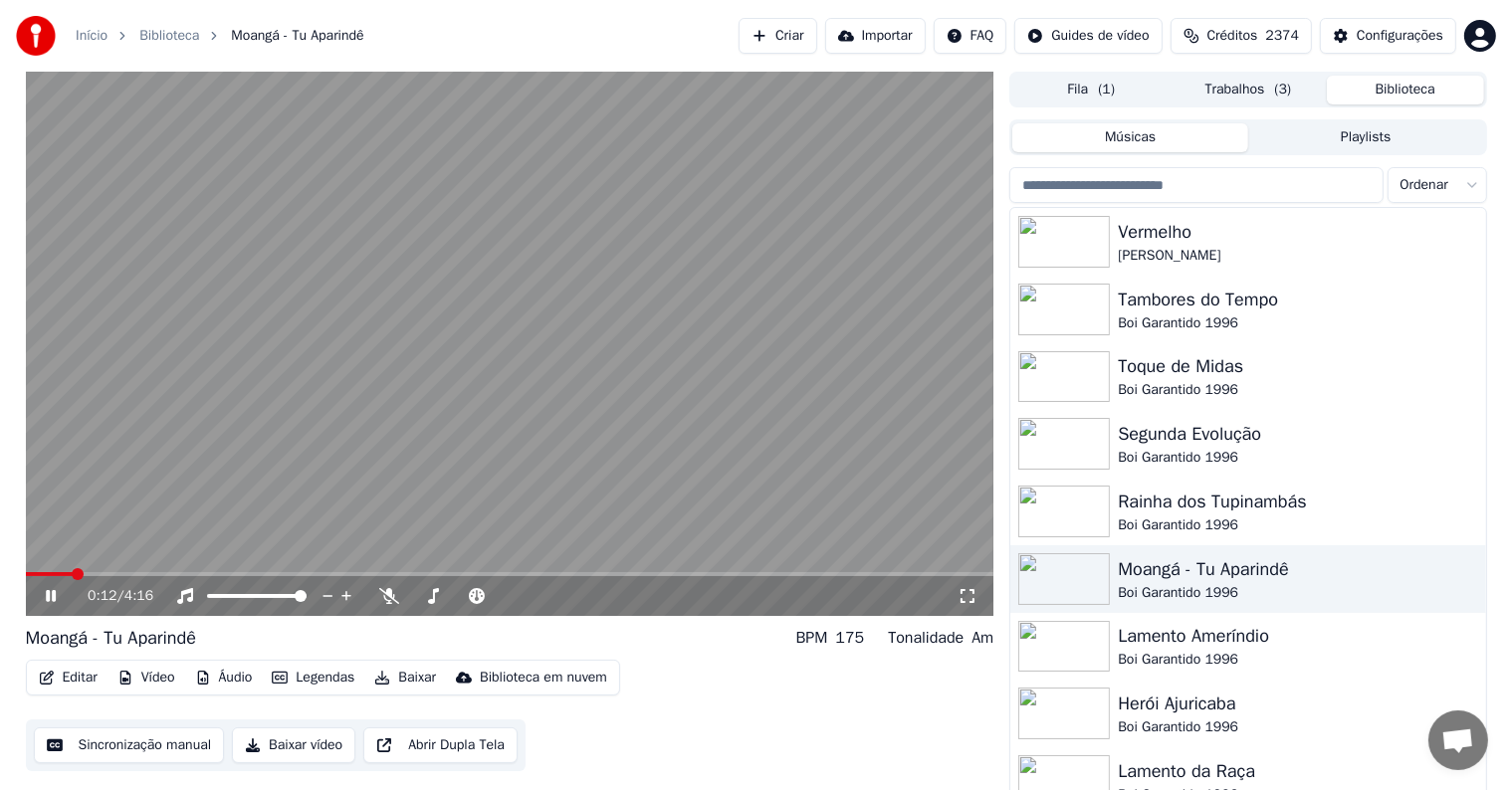 click at bounding box center (510, 343) 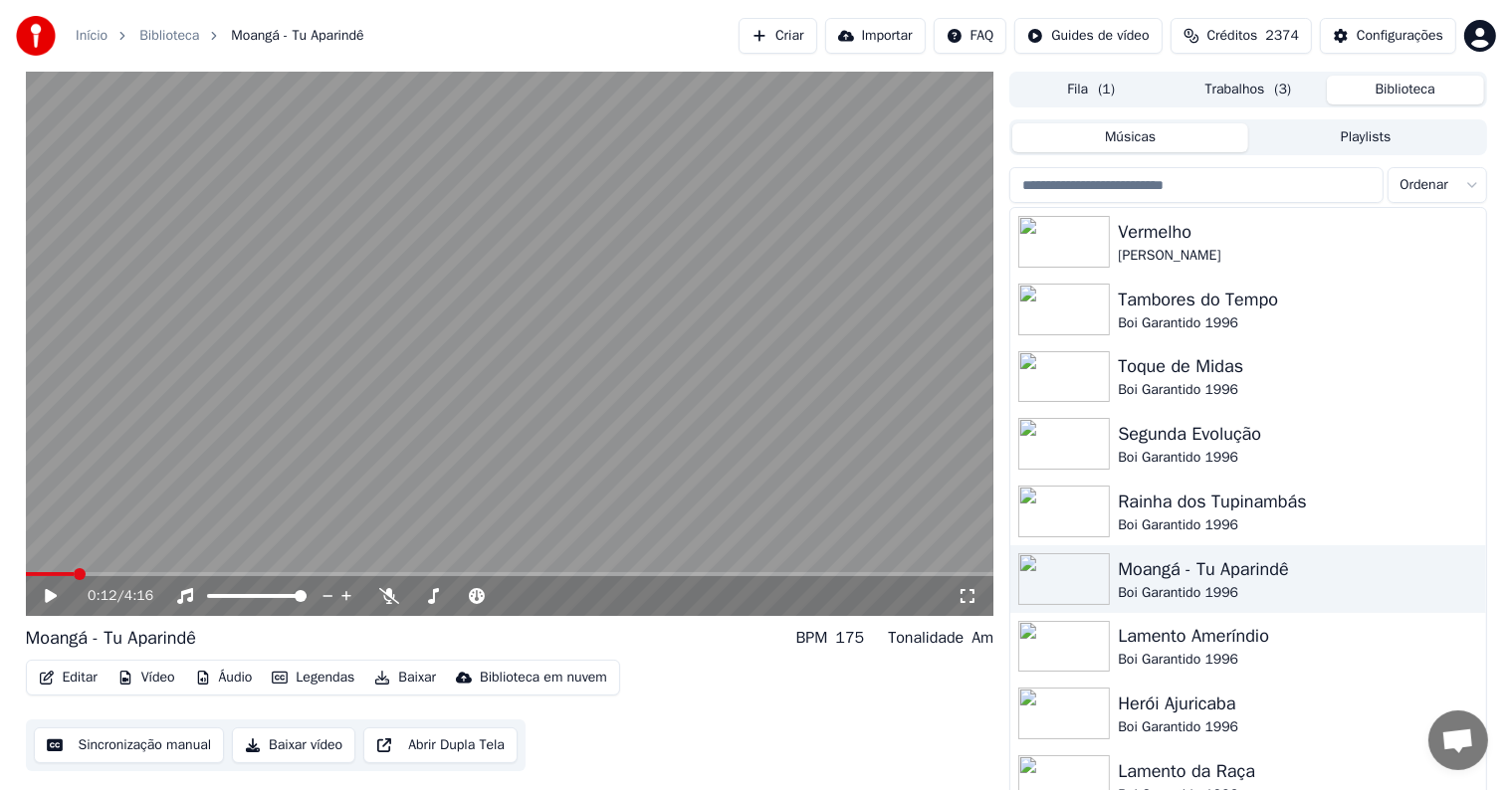 click at bounding box center (510, 343) 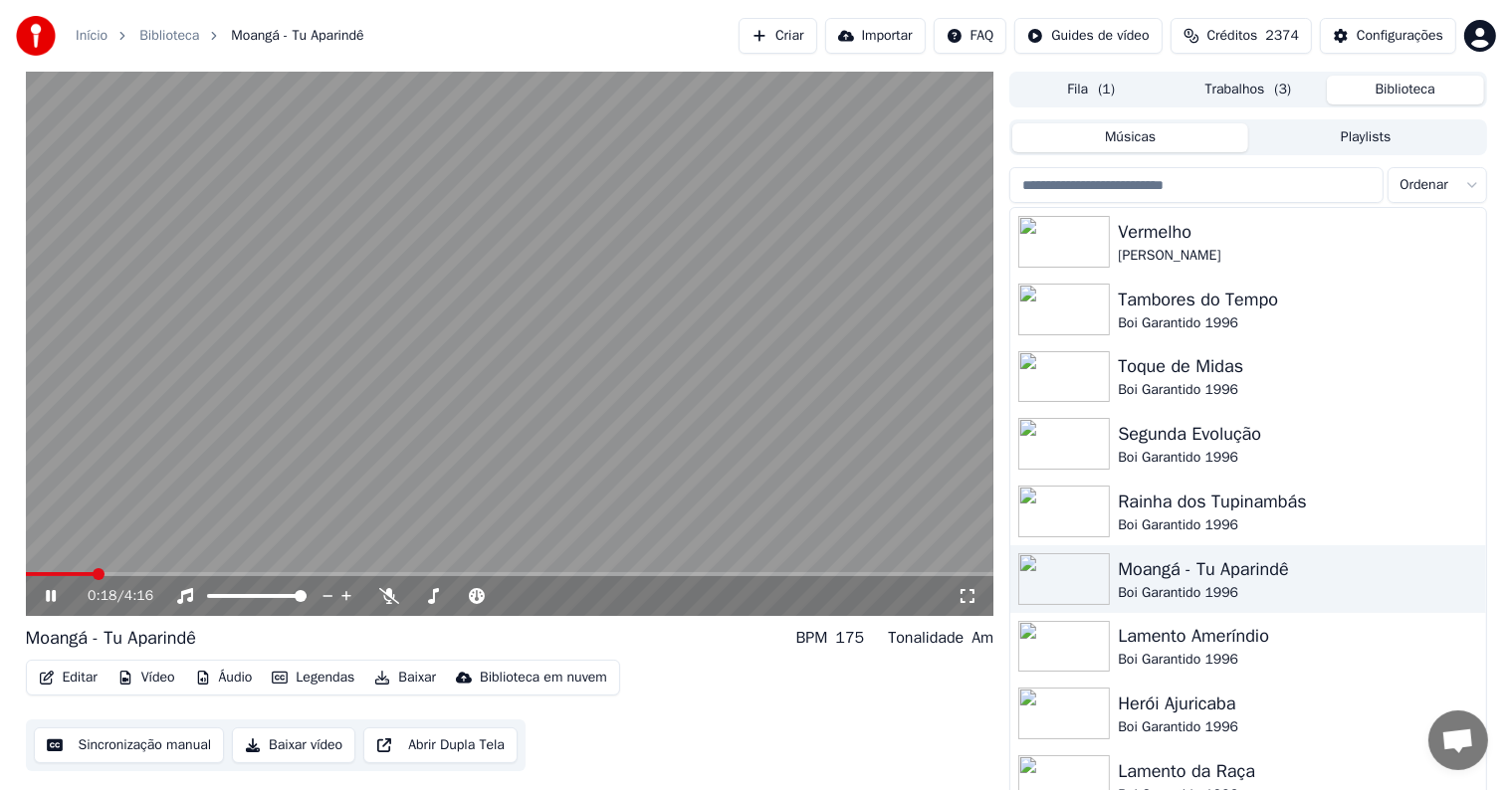 click at bounding box center [510, 343] 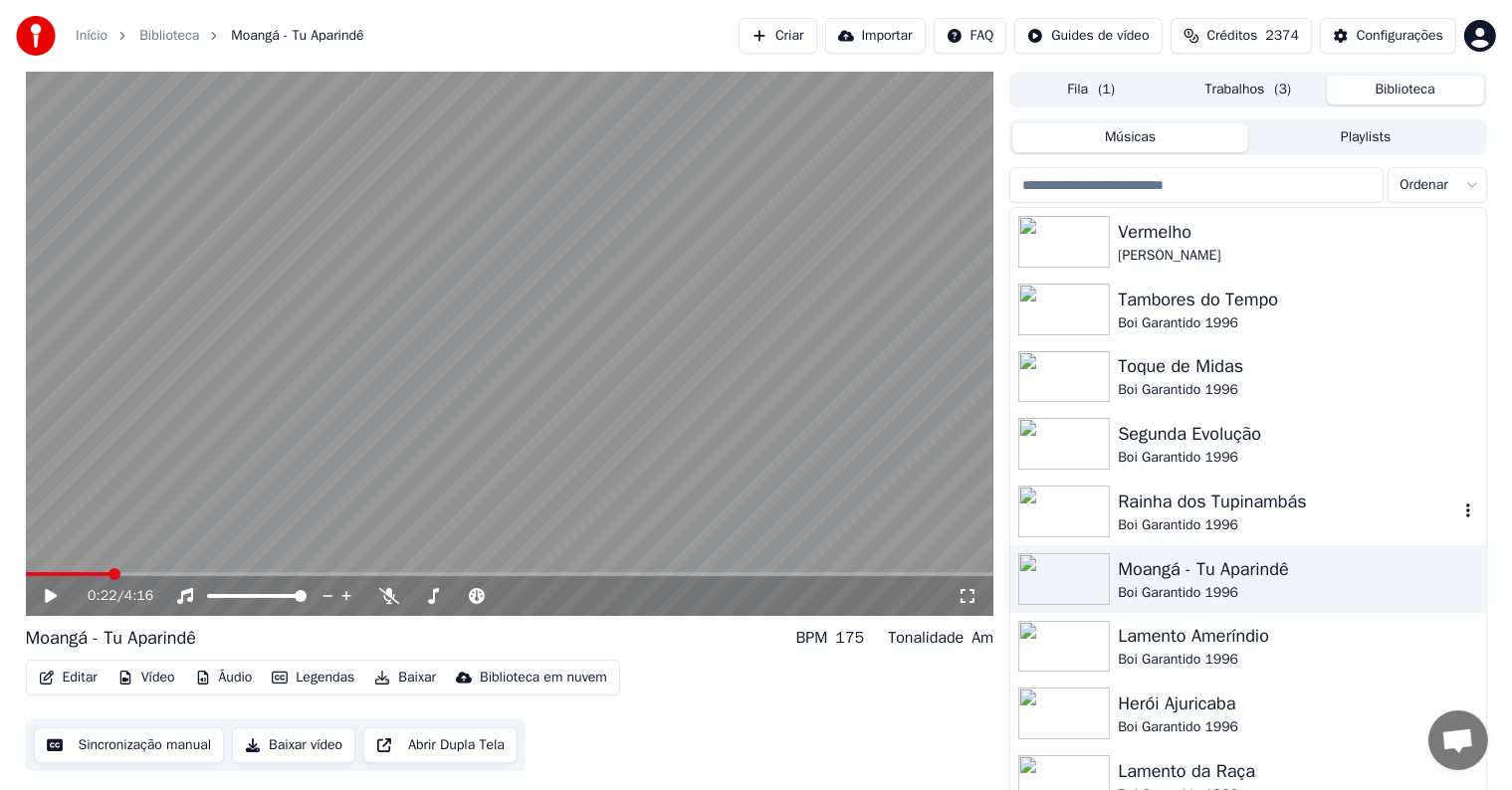 click on "Rainha dos Tupinambás" at bounding box center [1287, 501] 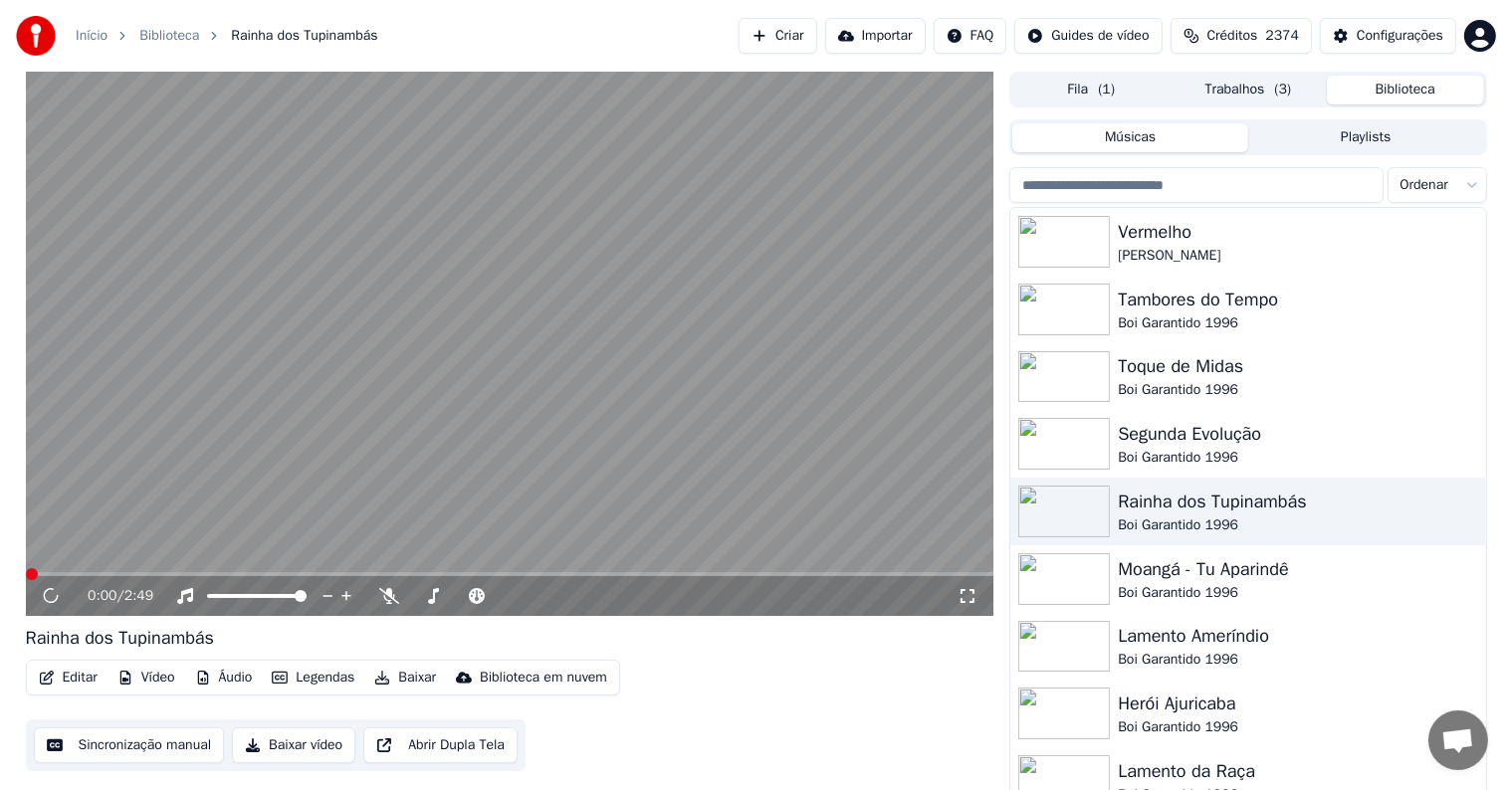 click on "Baixar" at bounding box center (405, 678) 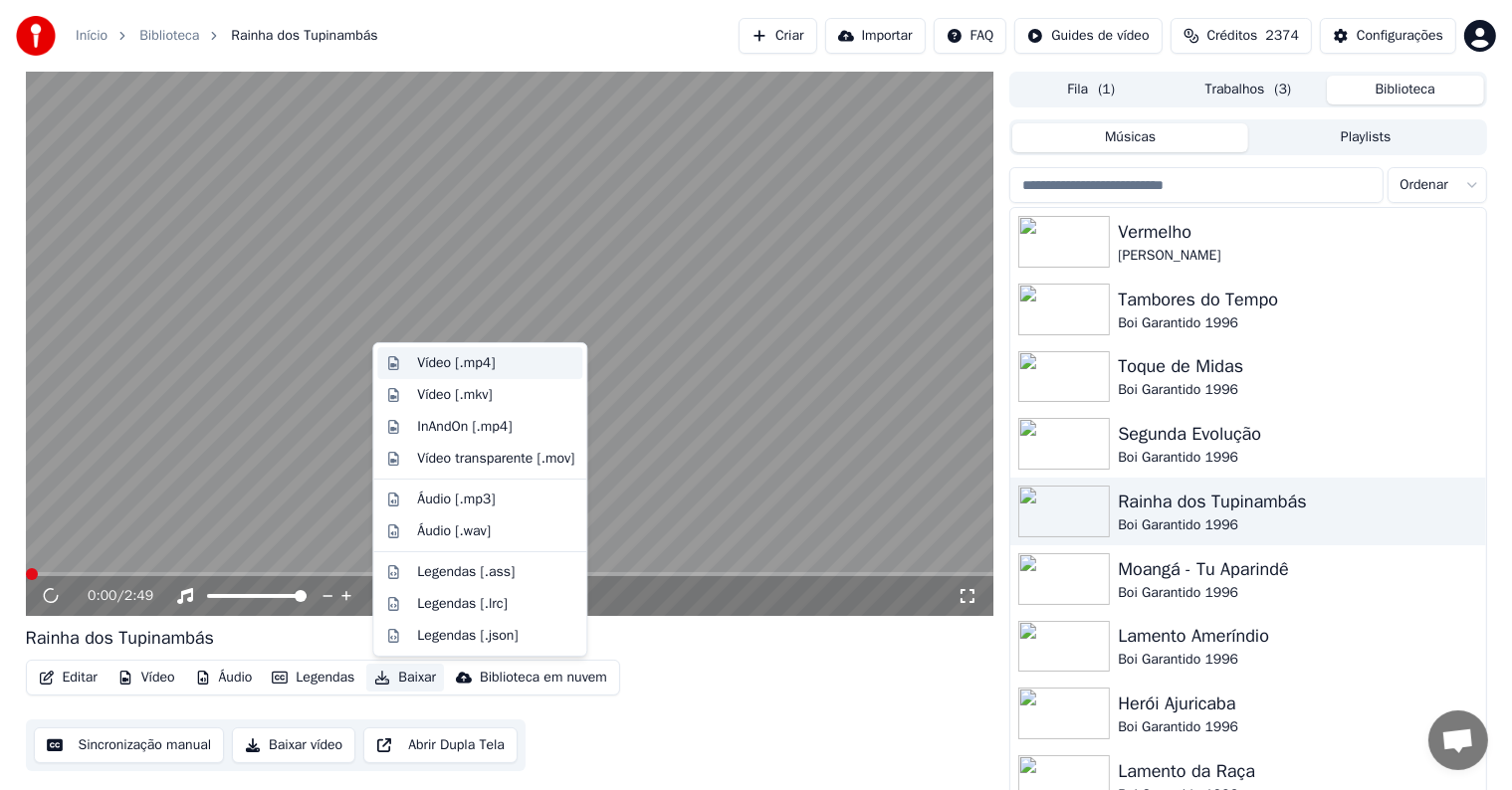 click on "Vídeo [.mp4]" at bounding box center (456, 363) 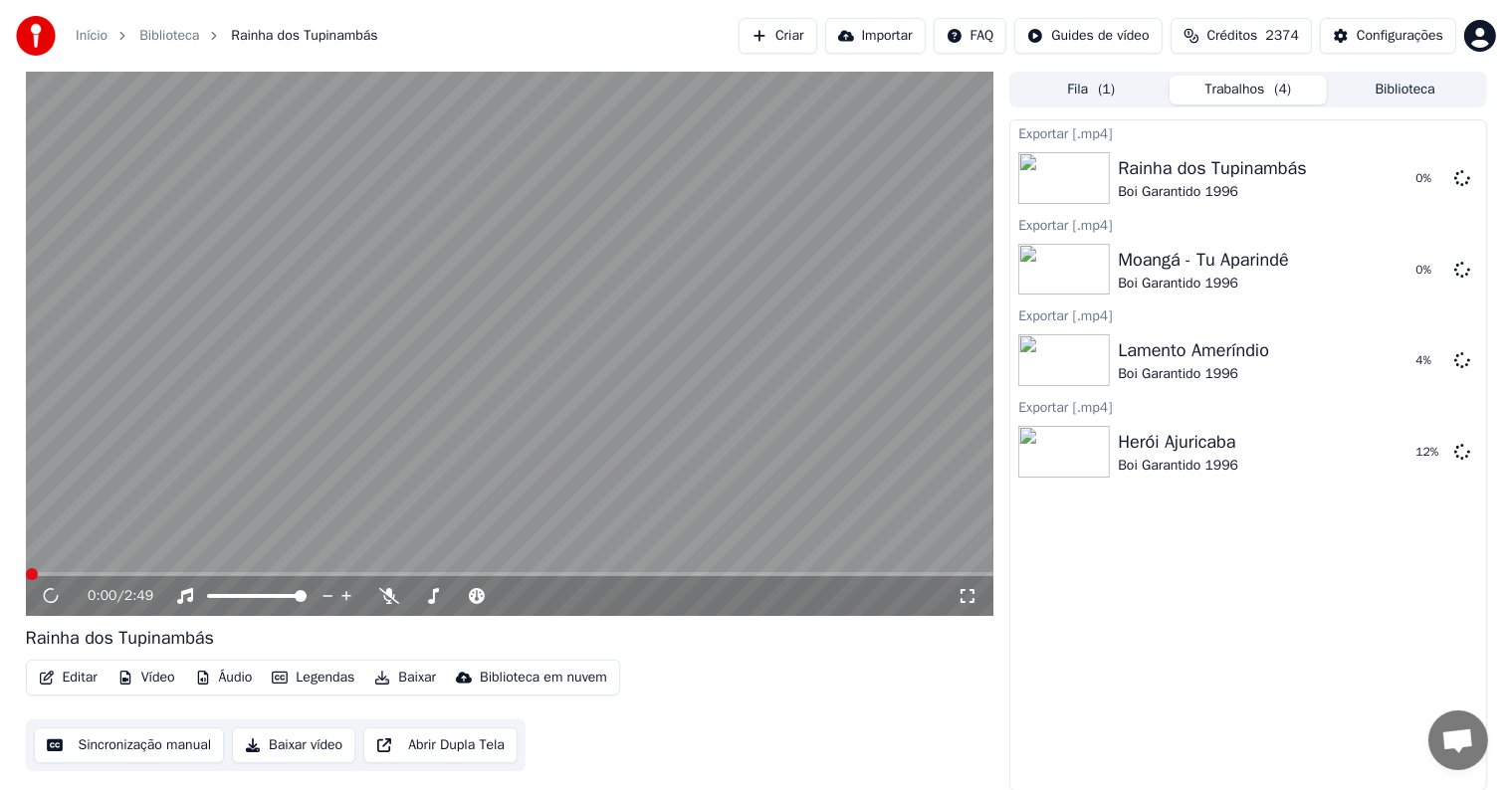 click at bounding box center (510, 343) 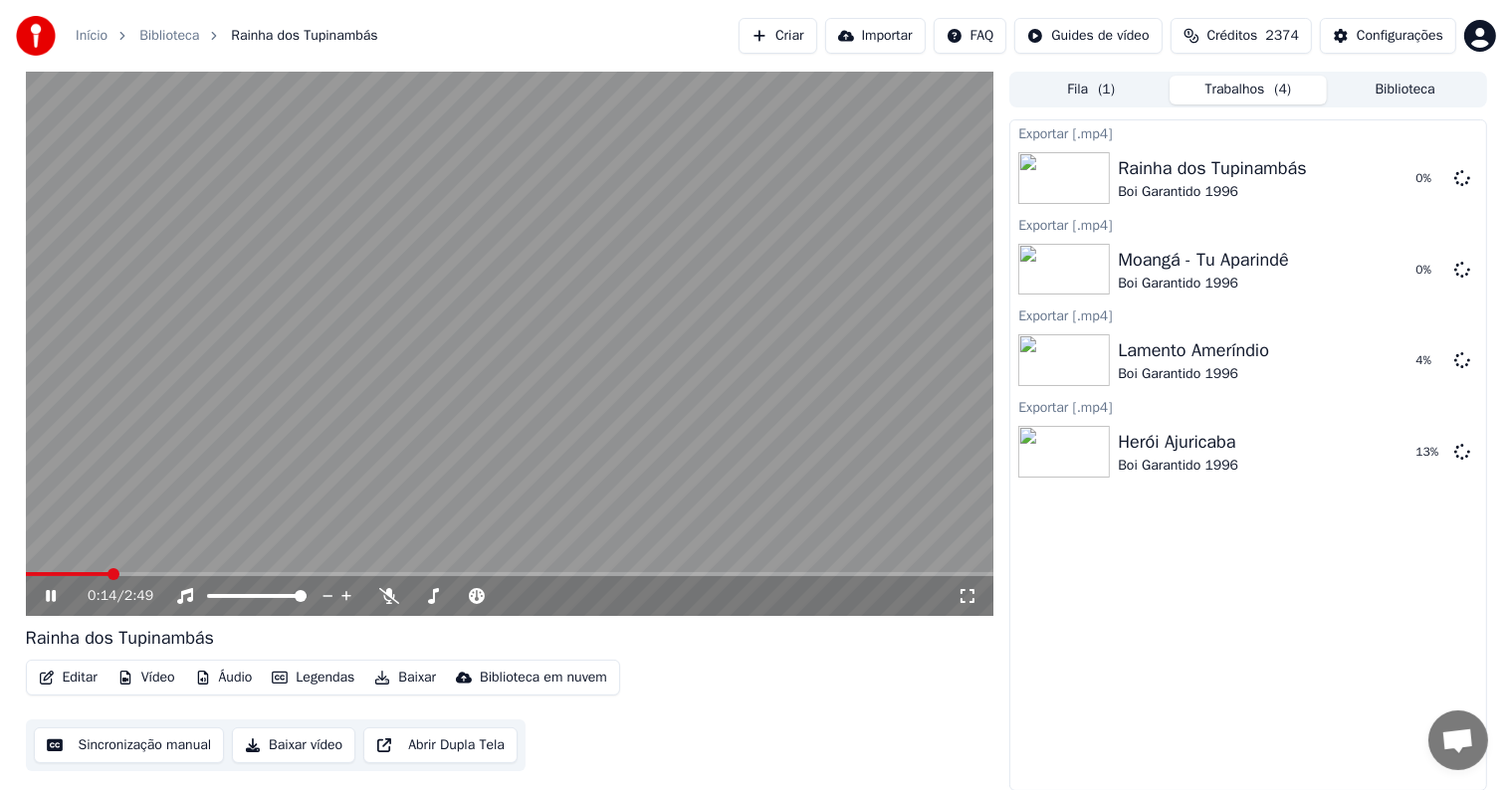 click at bounding box center (510, 343) 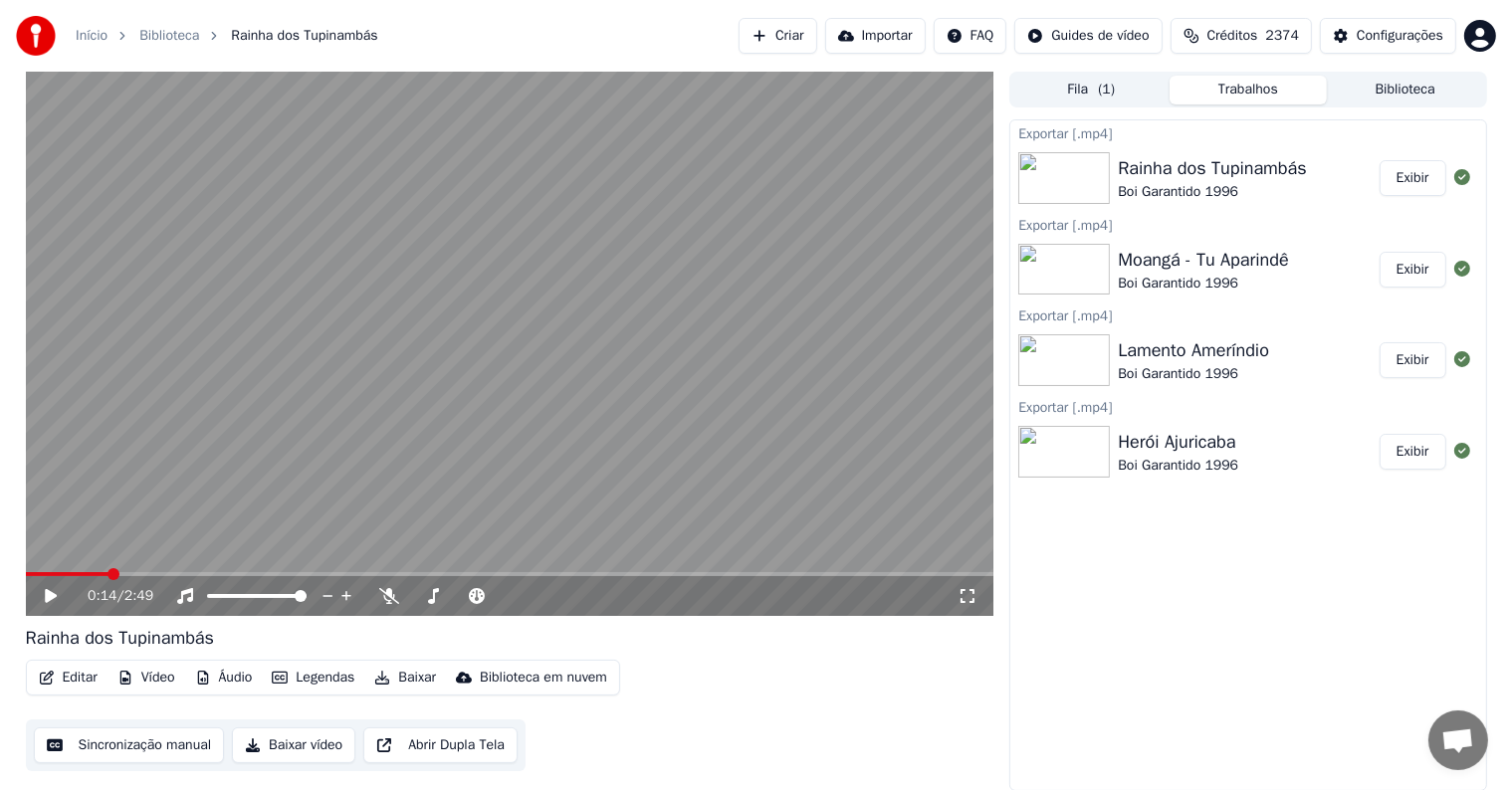 click on "Exibir" at bounding box center [1412, 178] 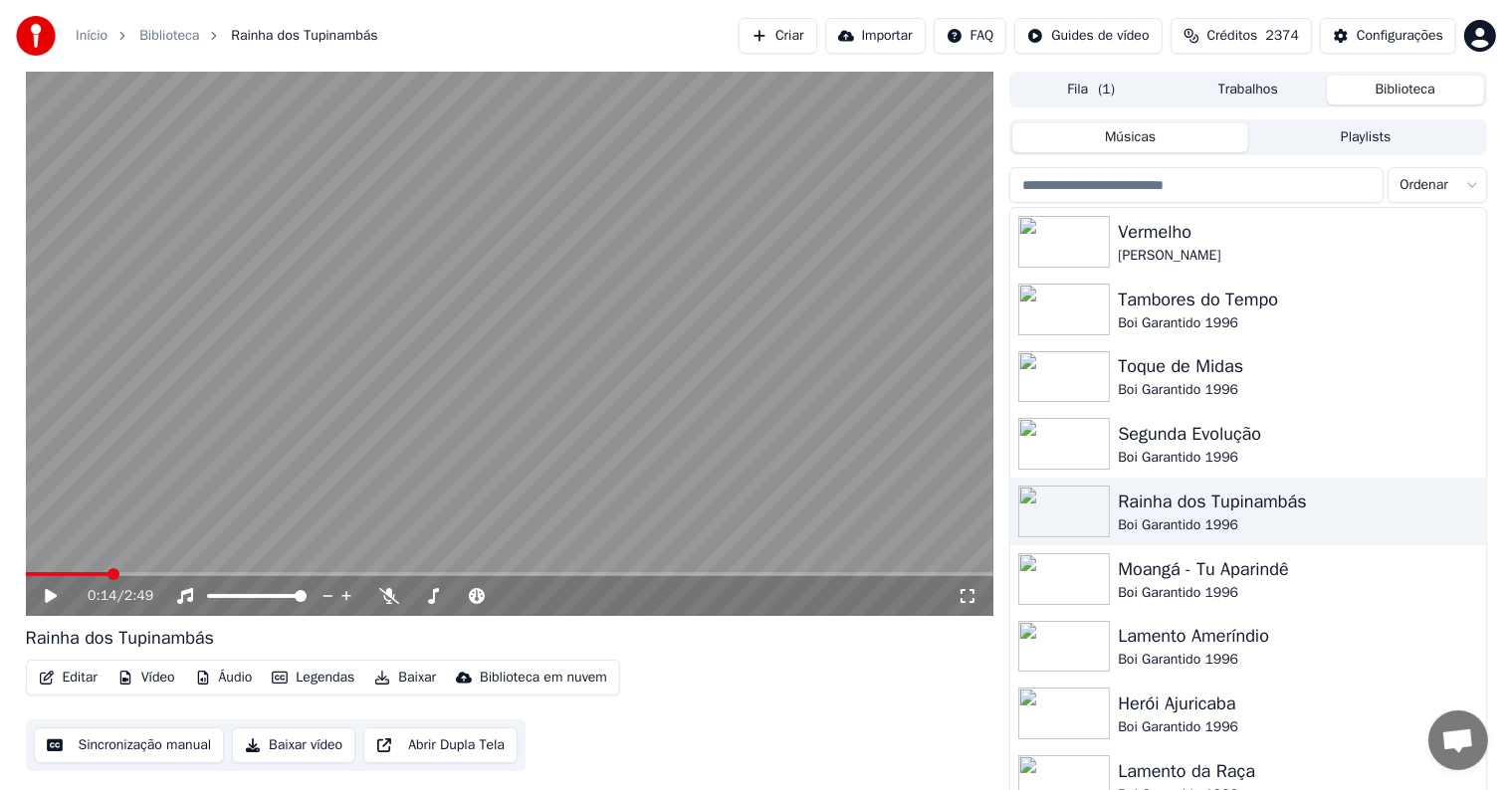 click on "Fila ( 1 )" at bounding box center (1091, 90) 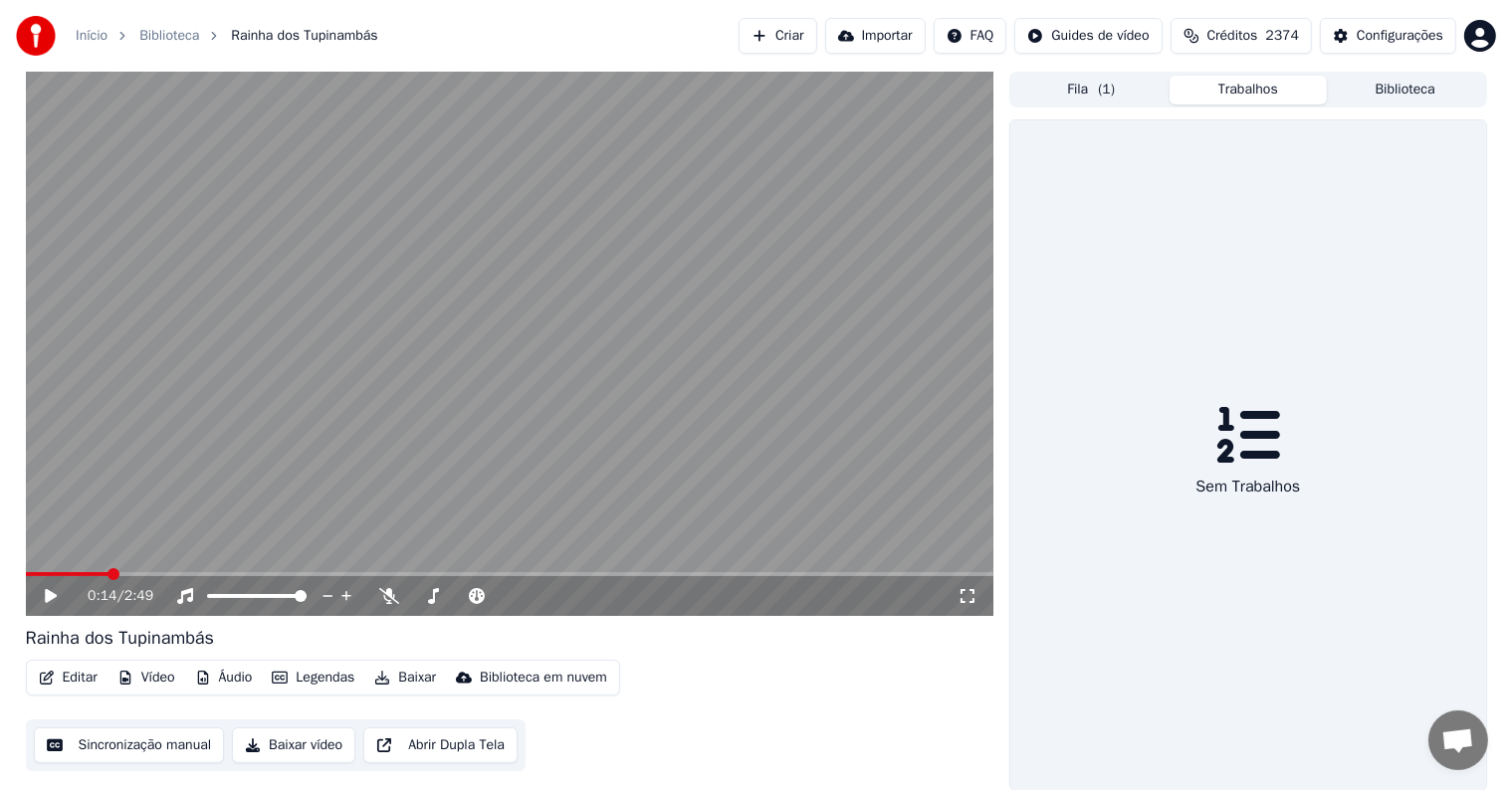 click on "Trabalhos" at bounding box center [1248, 90] 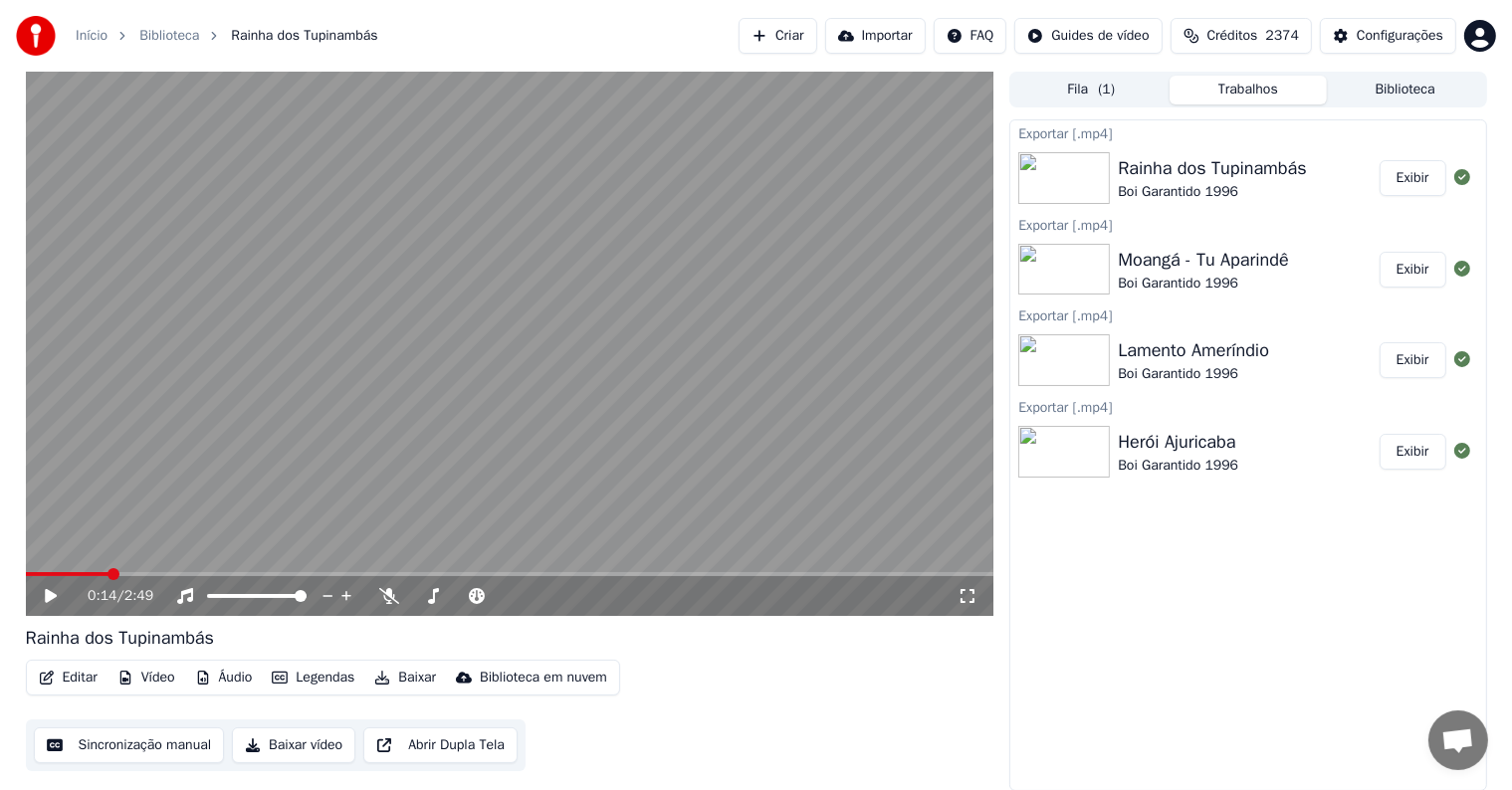 click on "Biblioteca" at bounding box center (1405, 90) 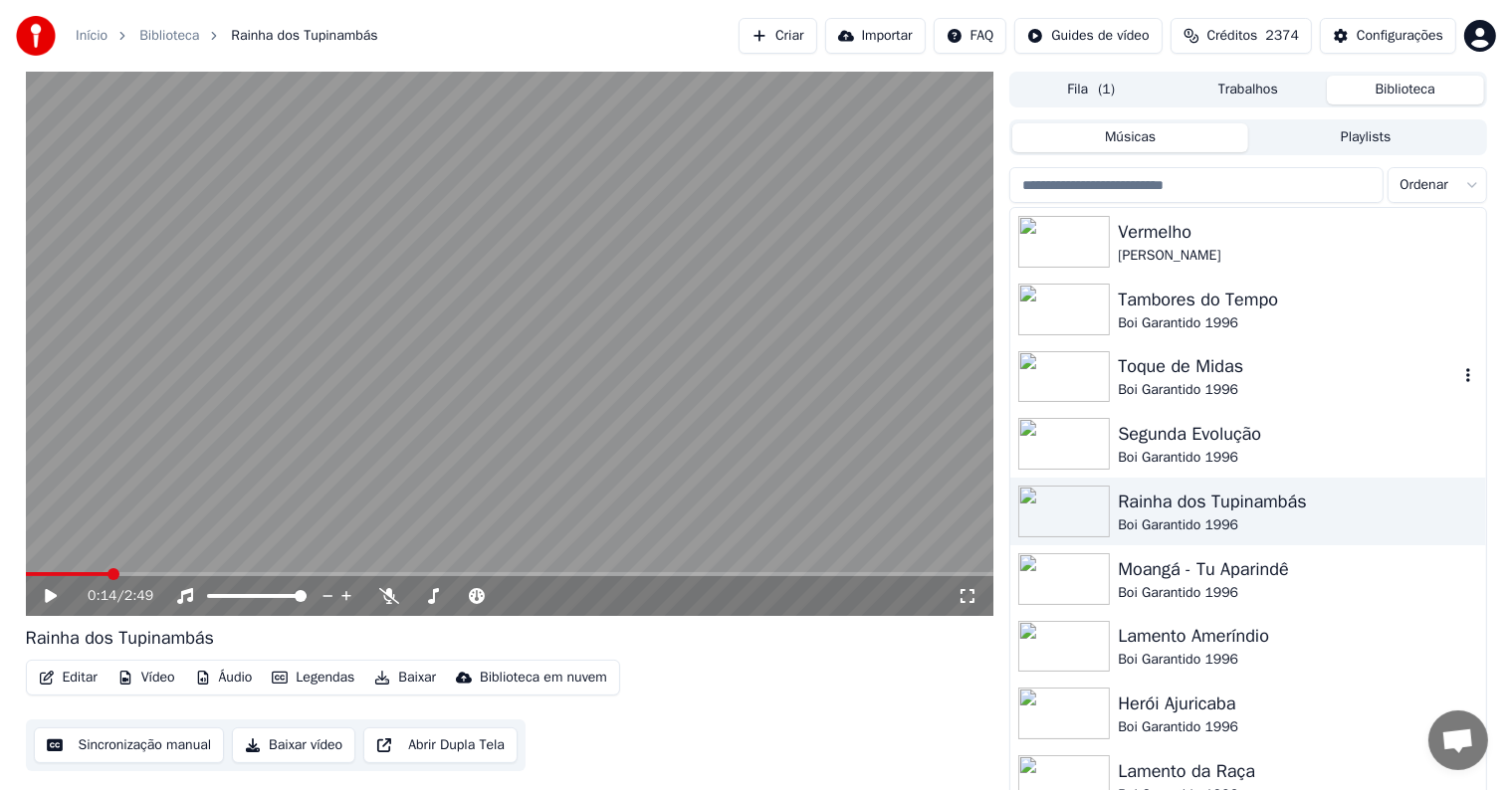 click on "Toque de Midas" at bounding box center [1287, 366] 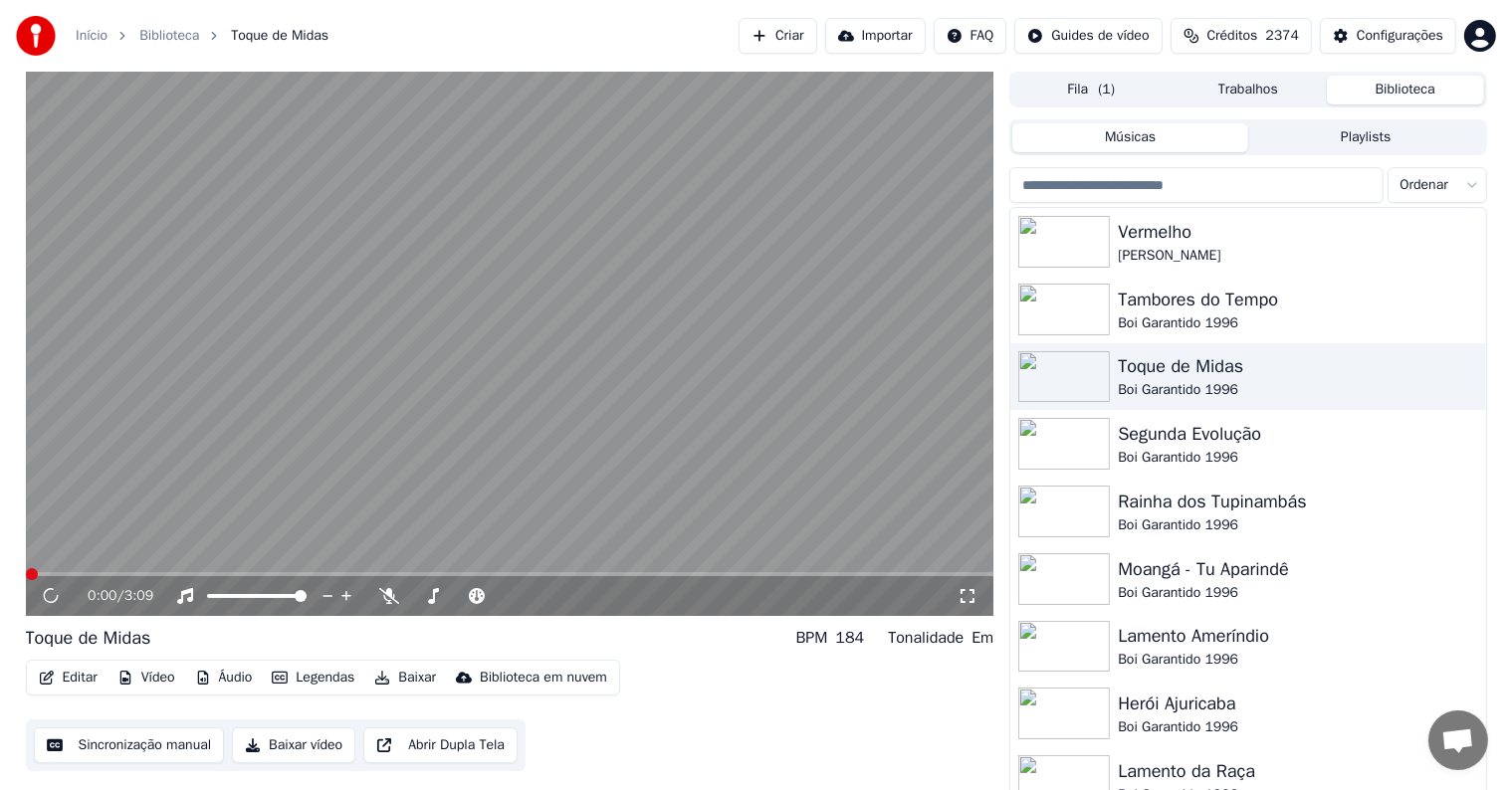 click on "Baixar" at bounding box center [405, 678] 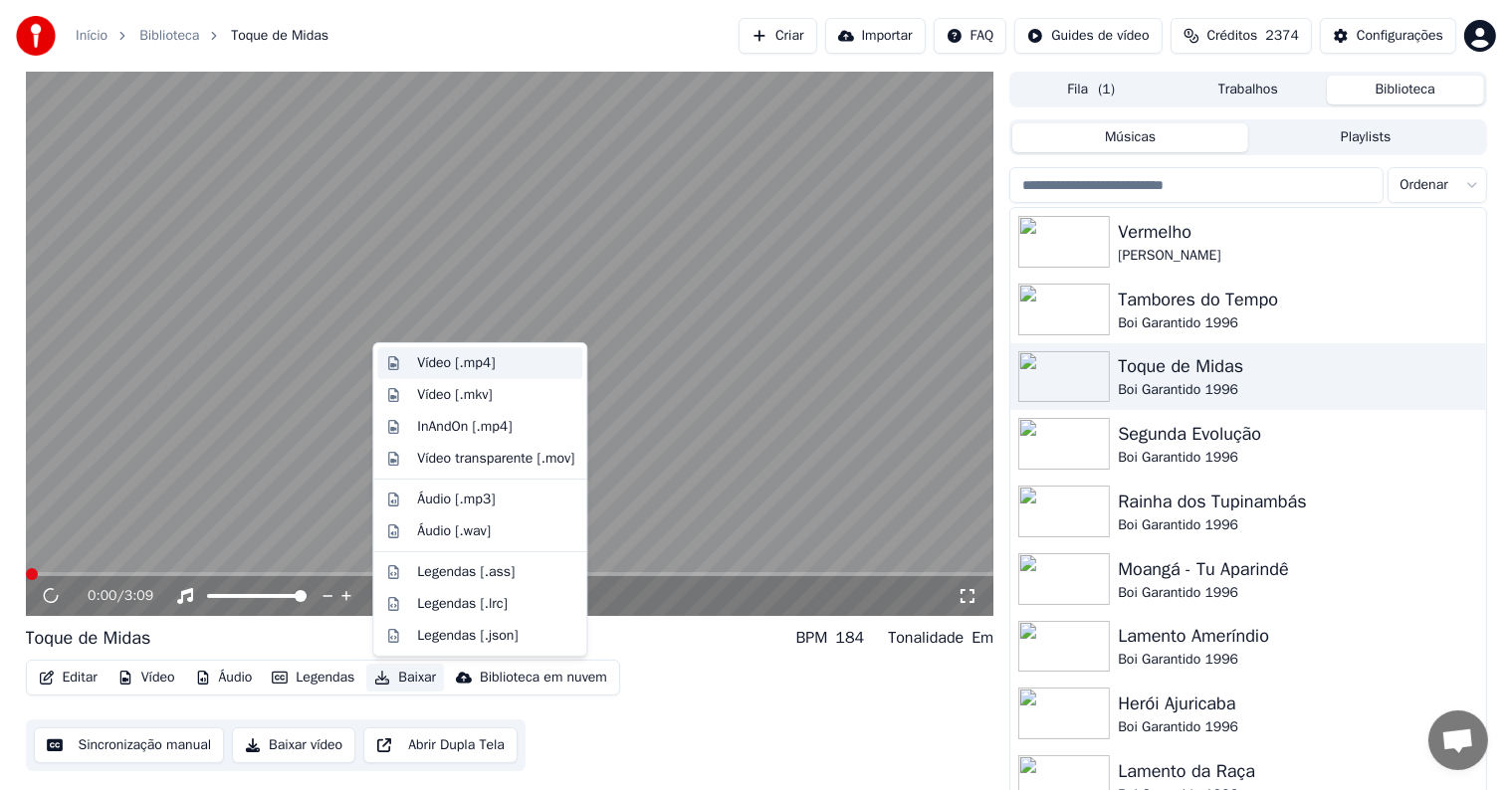 click on "Vídeo [.mp4]" at bounding box center (456, 363) 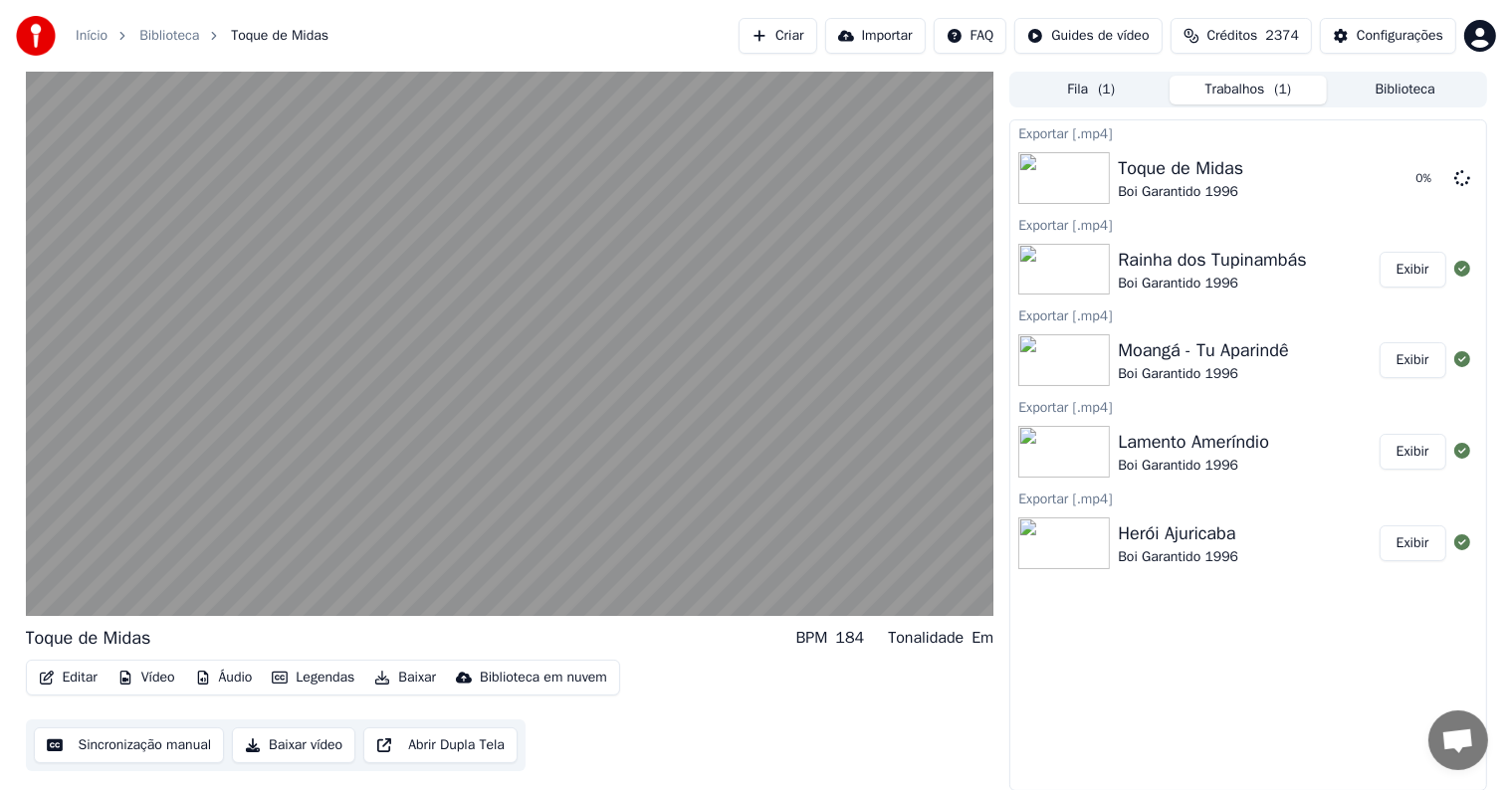 click on "Biblioteca" at bounding box center [1405, 90] 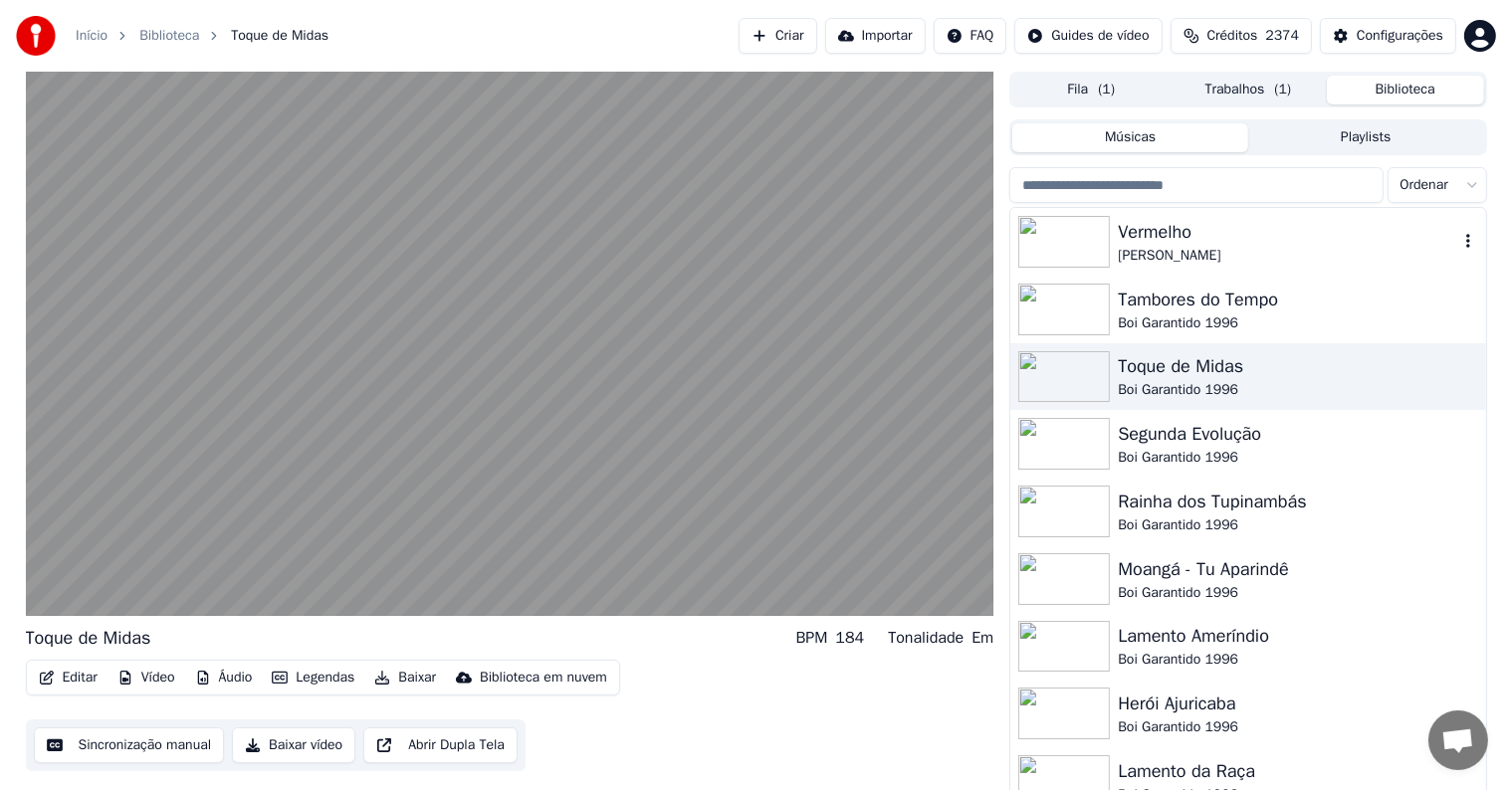 click on "Vermelho" at bounding box center (1287, 232) 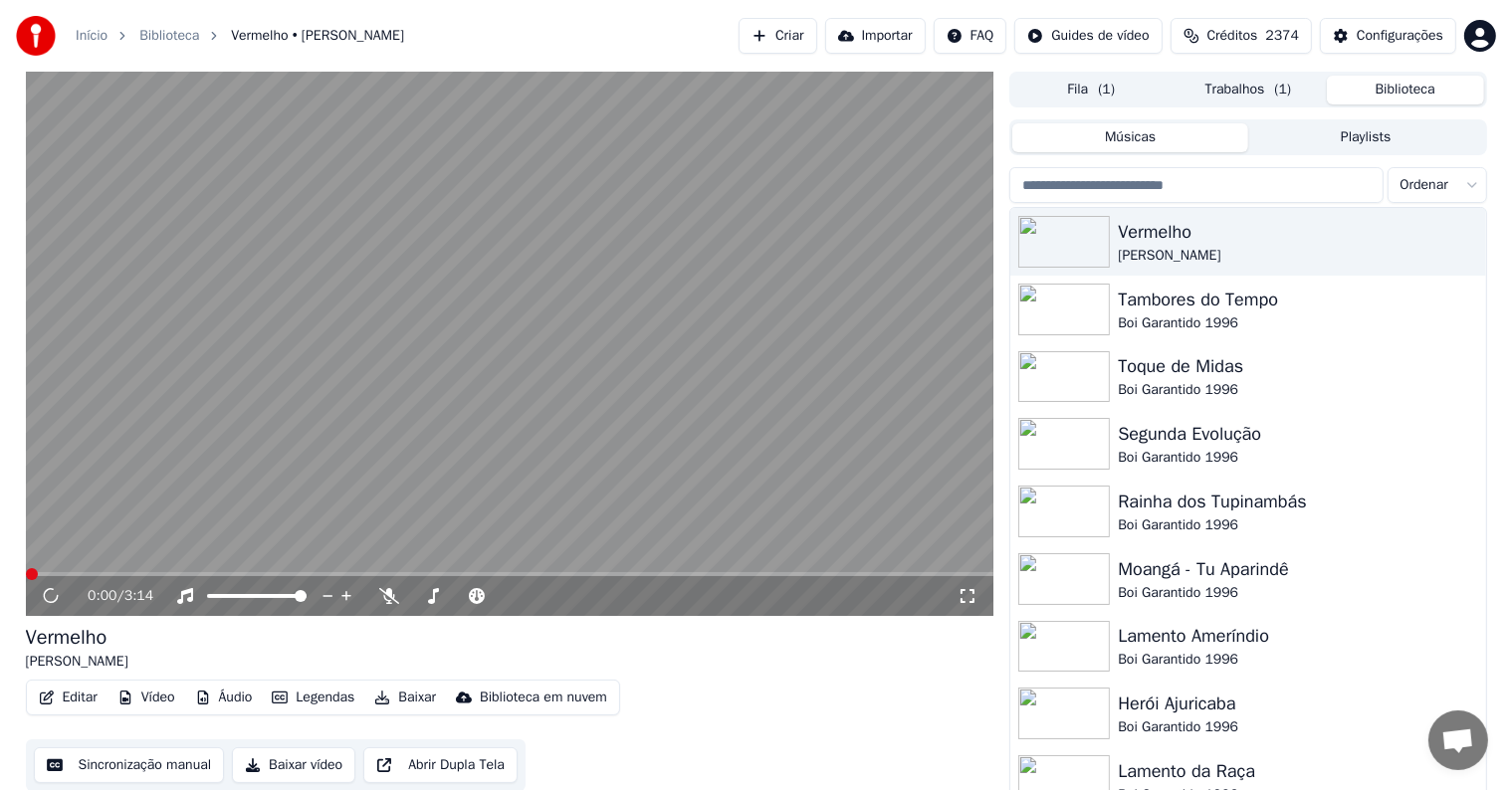 click on "Baixar" at bounding box center (405, 697) 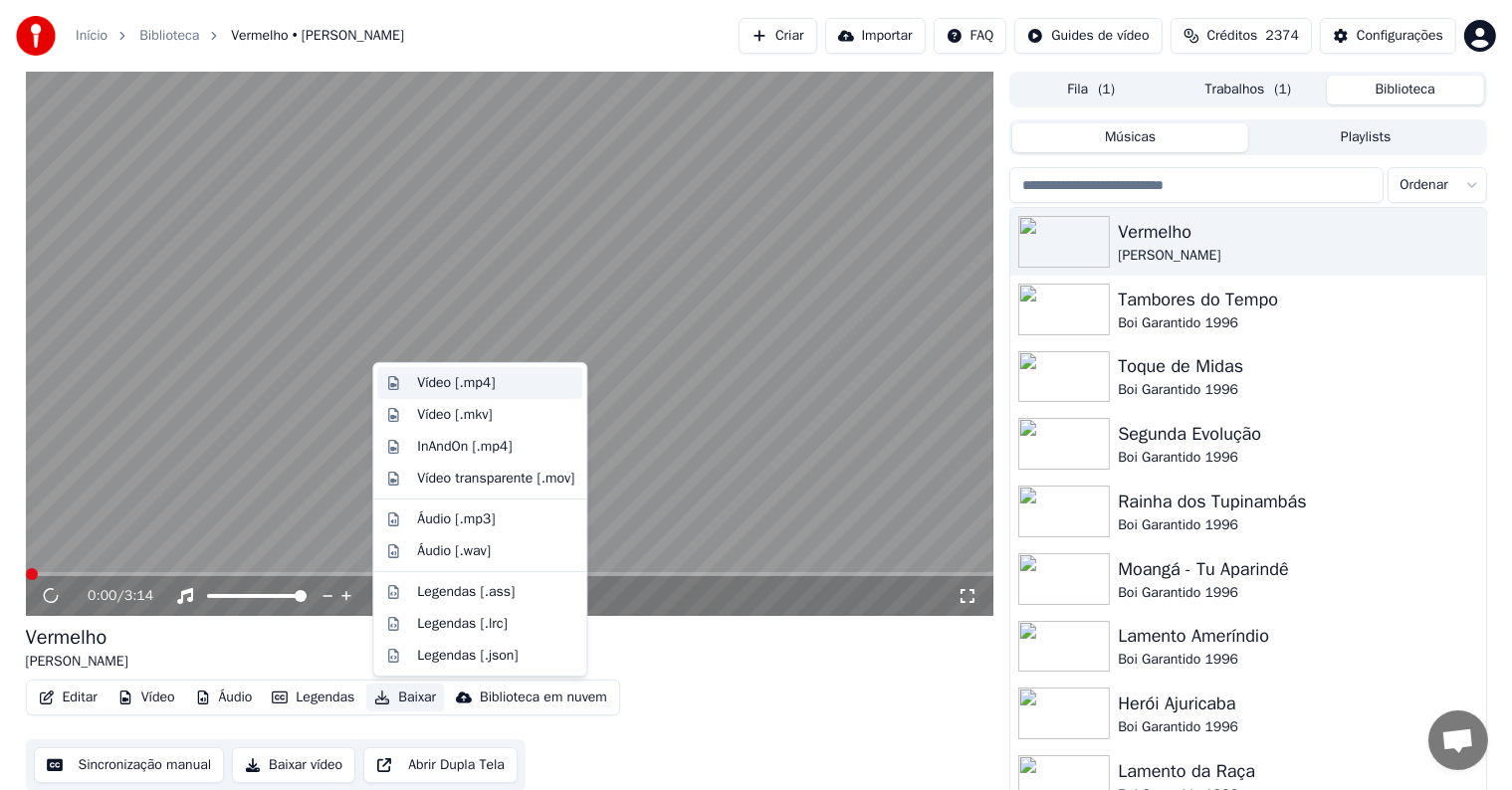 click on "Vídeo [.mp4]" at bounding box center (456, 383) 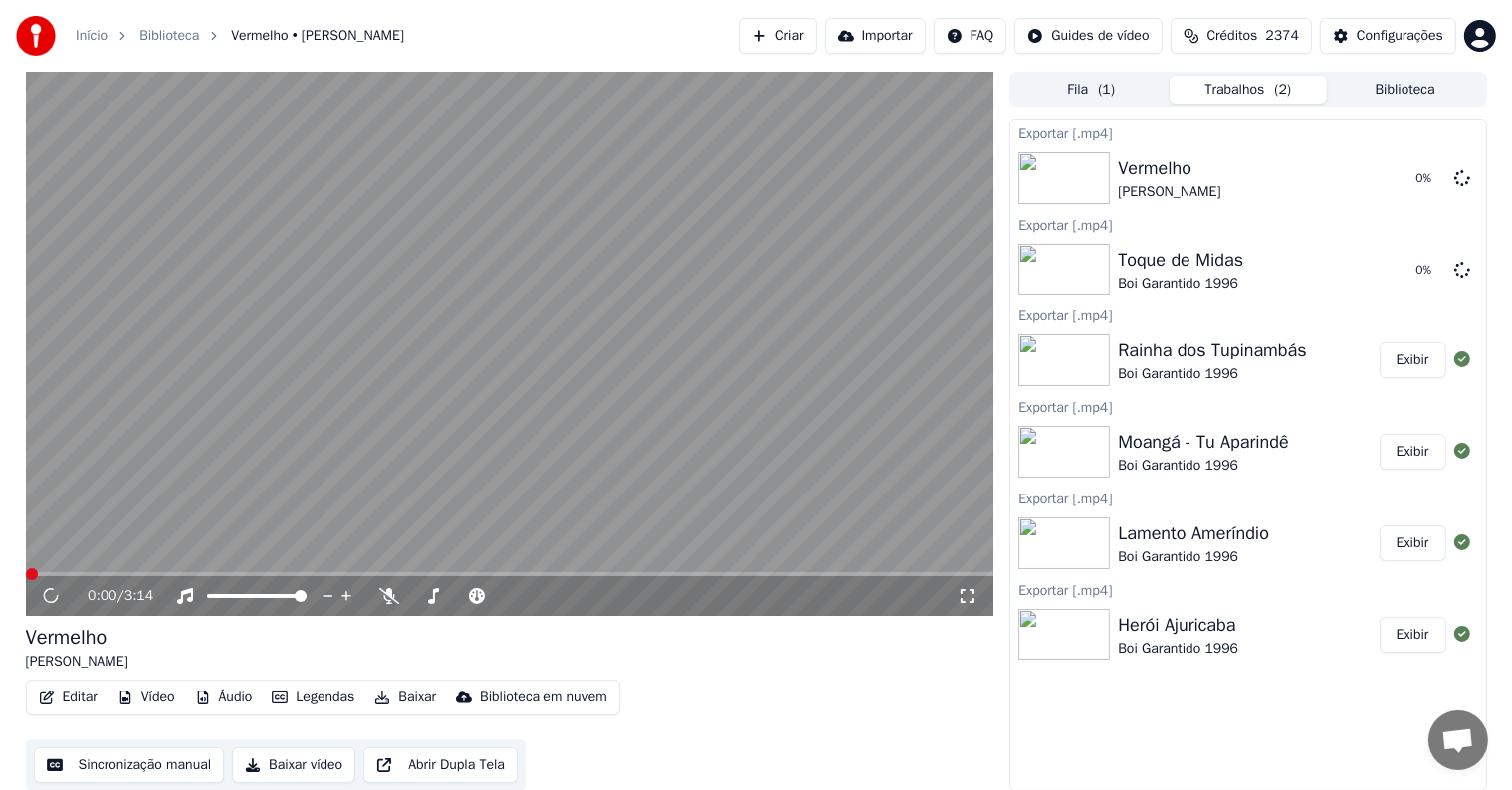 click on "( 1 )" at bounding box center [1106, 90] 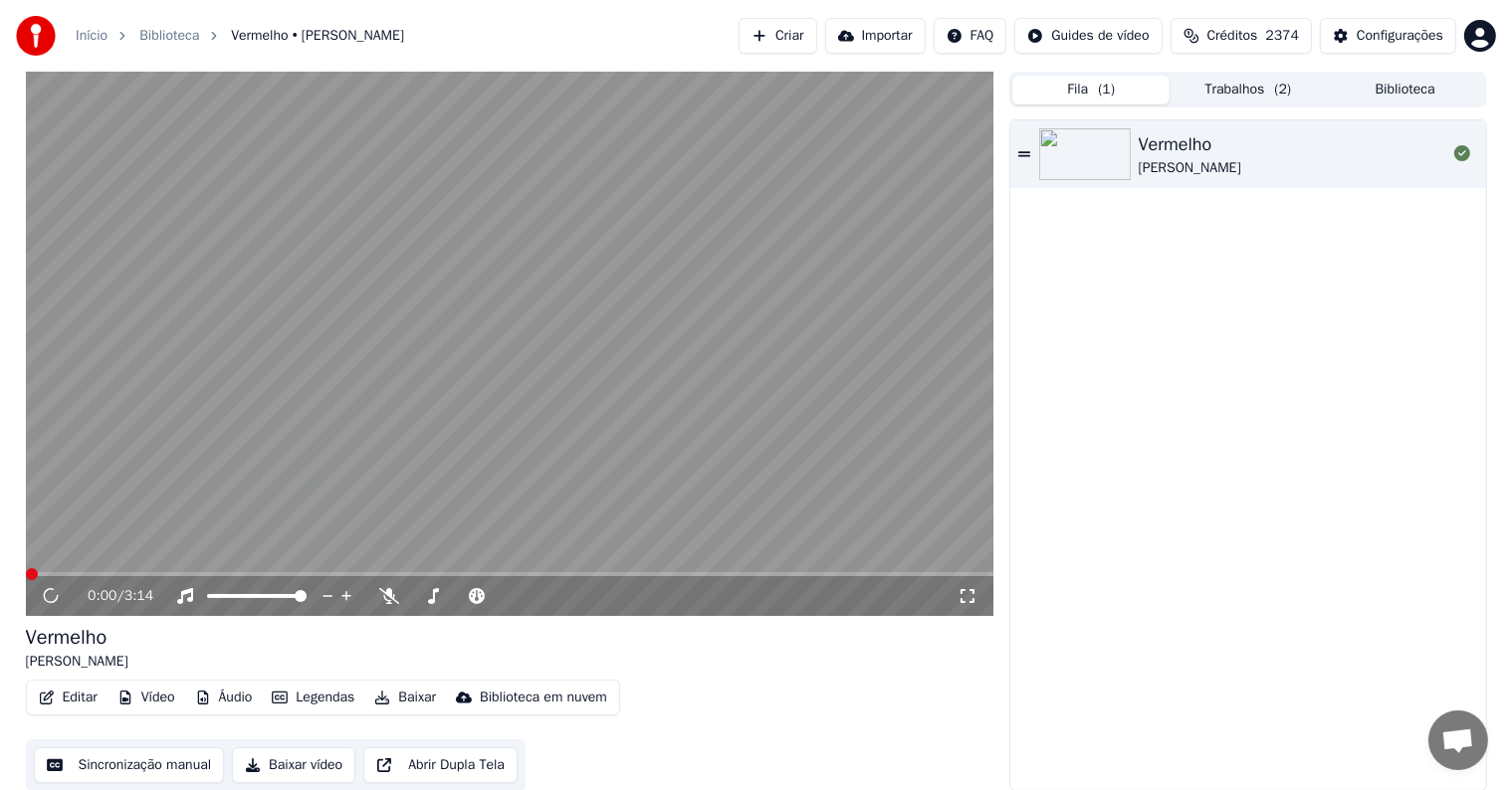 click on "Trabalhos ( 2 )" at bounding box center [1248, 90] 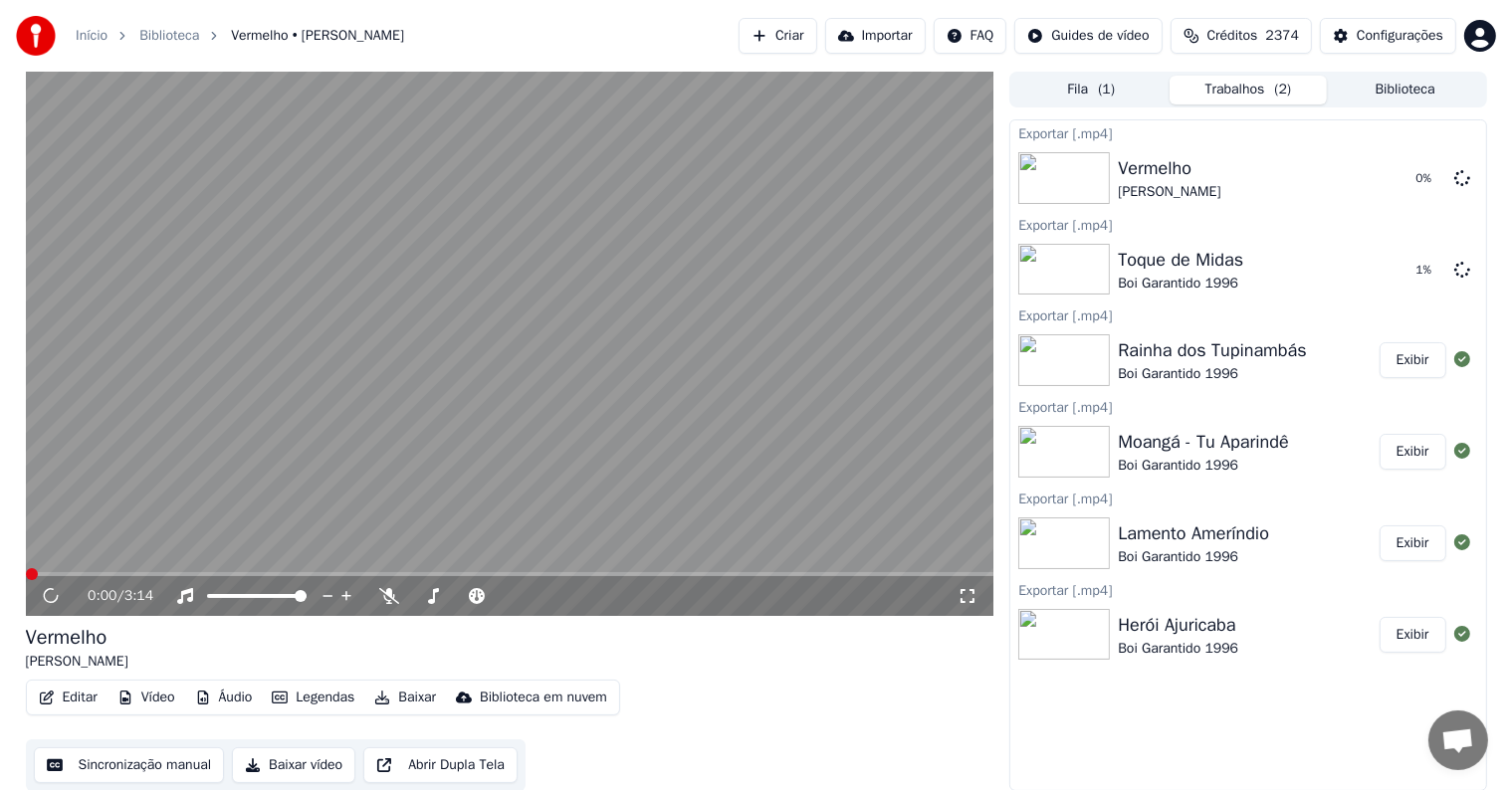 click on "Exibir" at bounding box center (1412, 360) 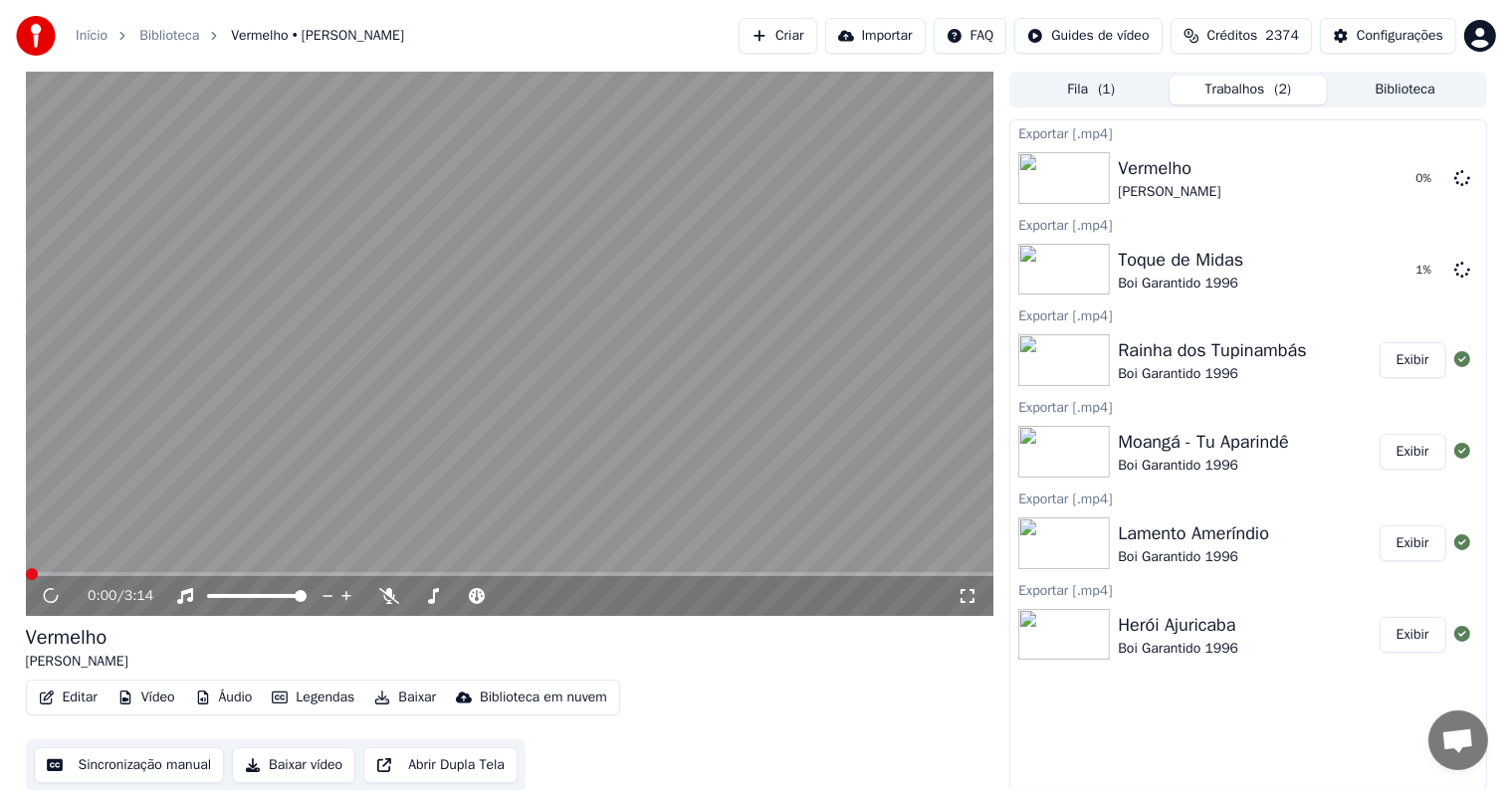 click on "Exibir" at bounding box center (1412, 543) 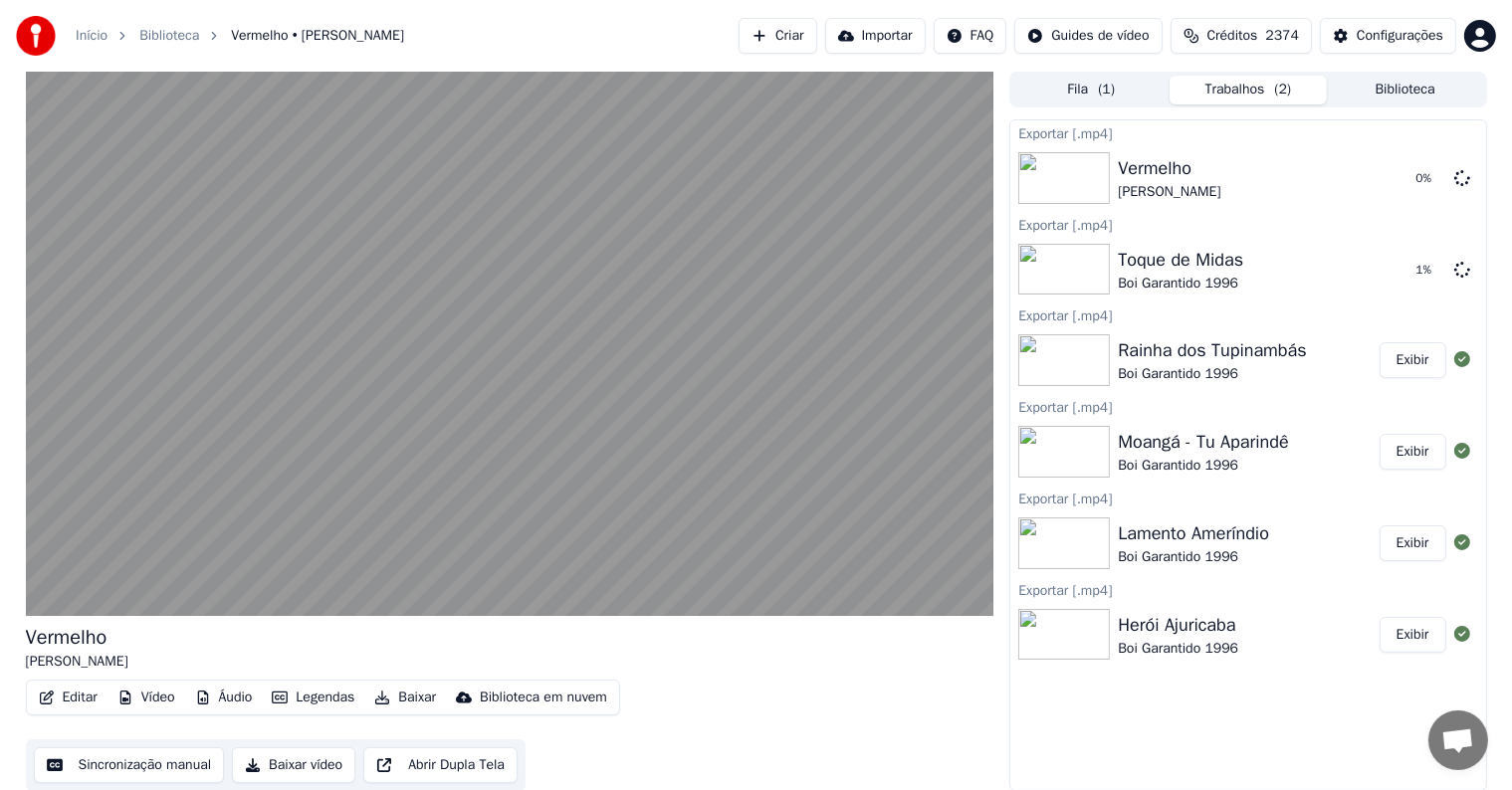 click on "Exibir" at bounding box center (1412, 635) 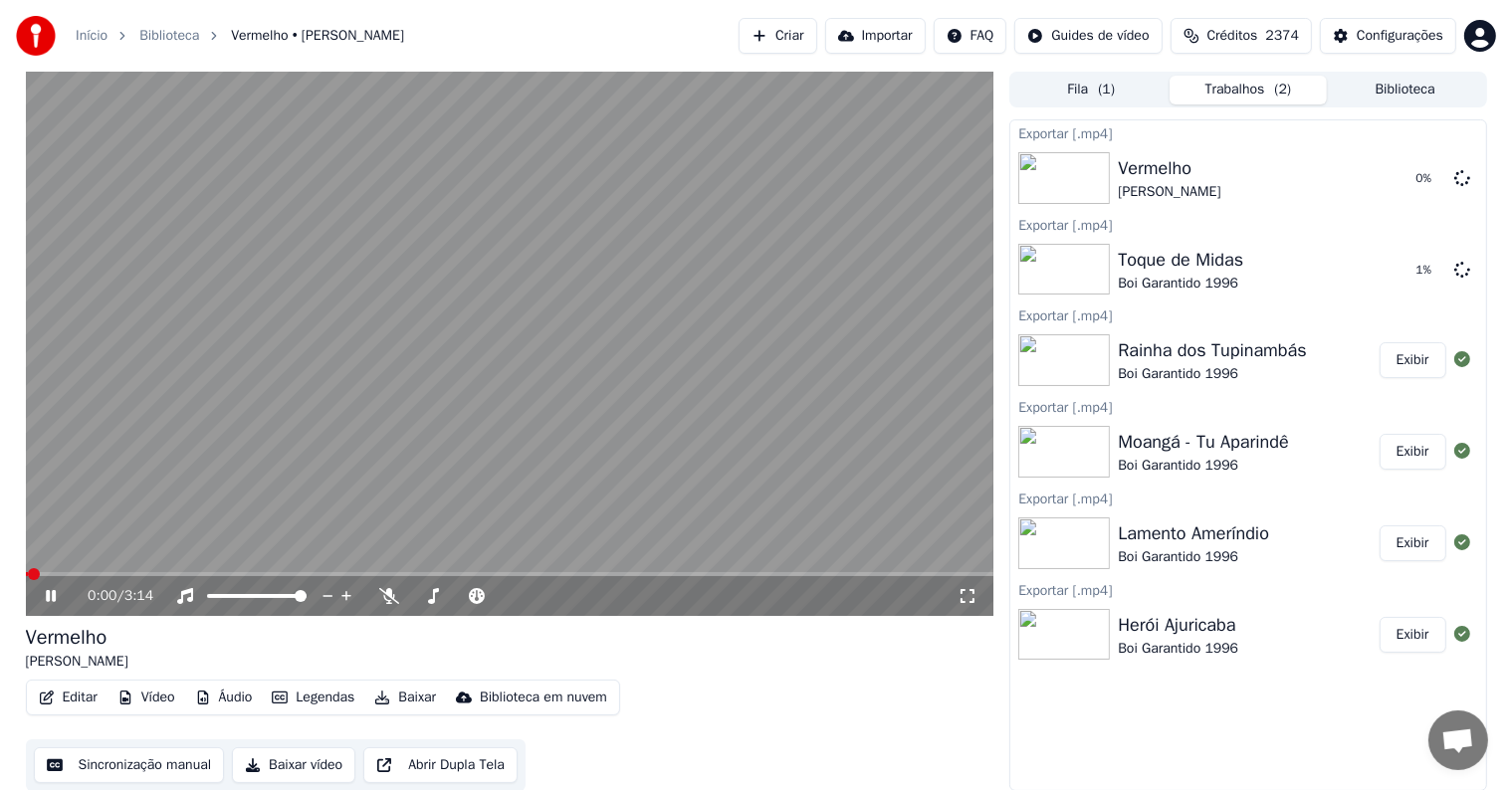 click at bounding box center [510, 343] 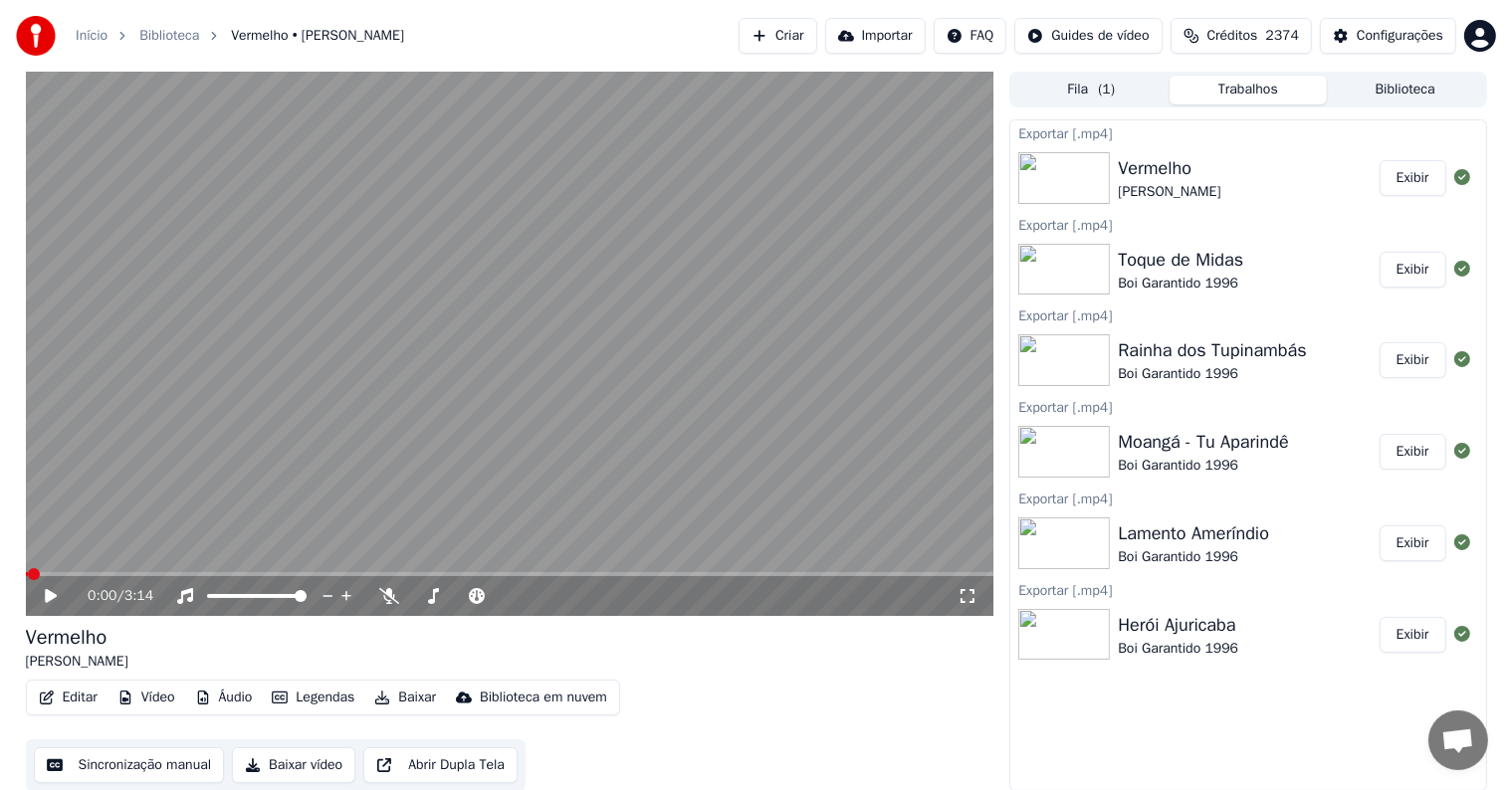 click on "Exibir" at bounding box center (1412, 178) 